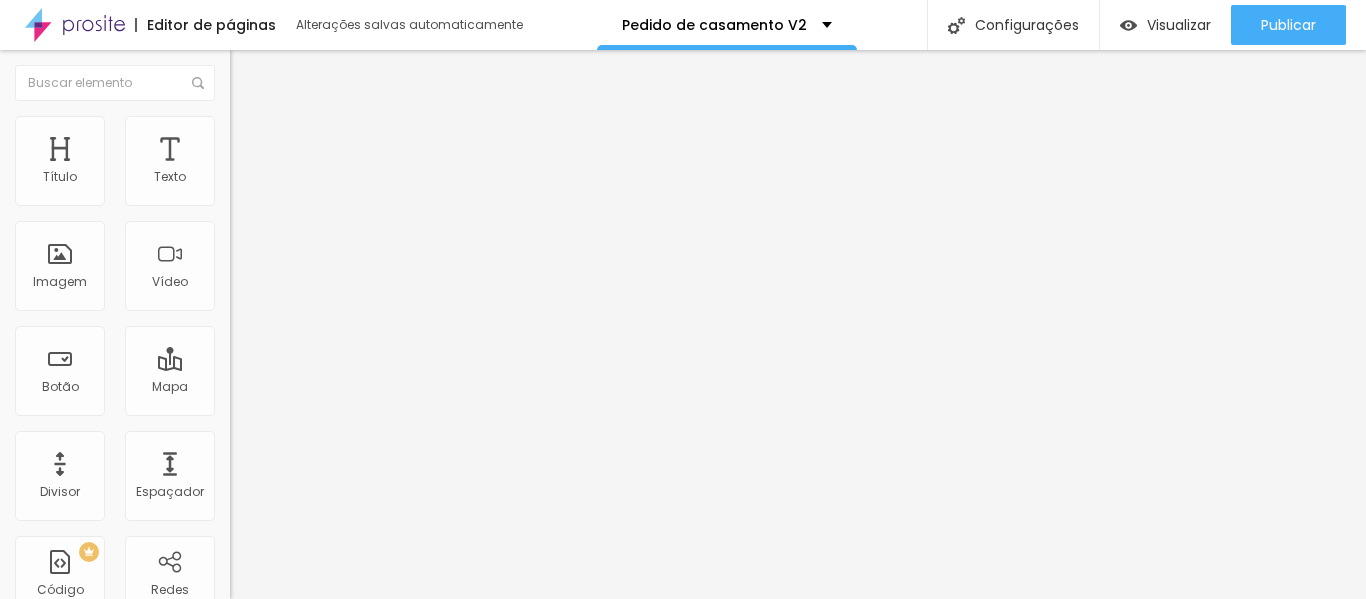scroll, scrollTop: 0, scrollLeft: 0, axis: both 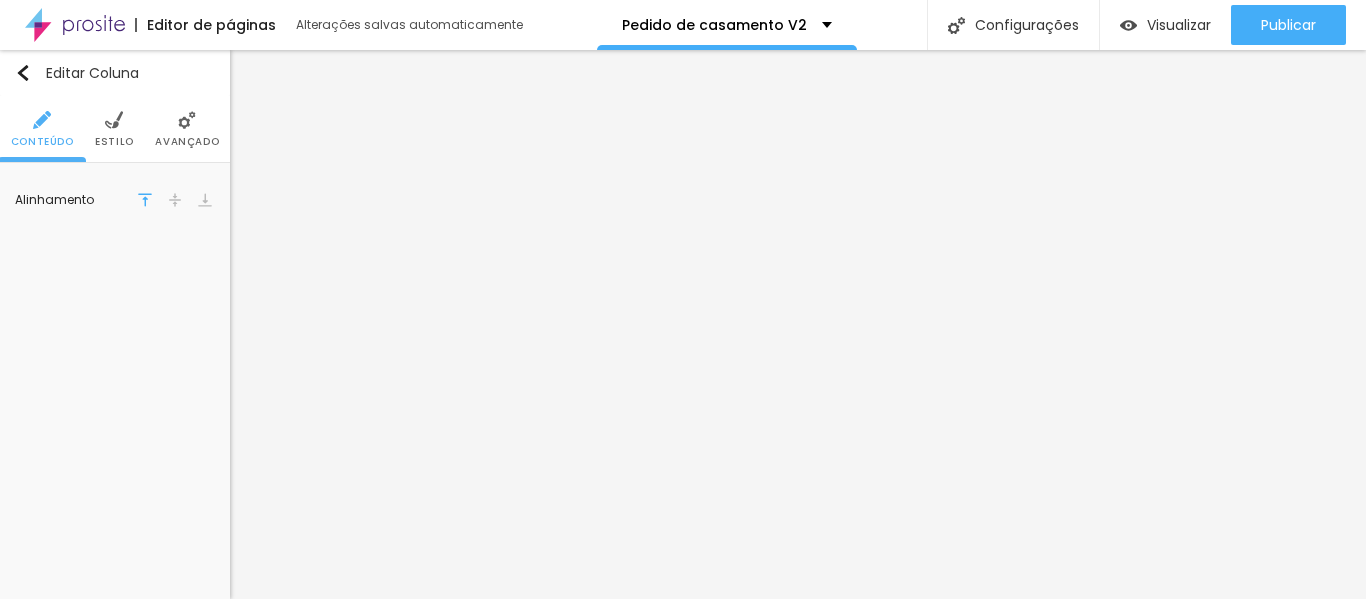 click at bounding box center (187, 120) 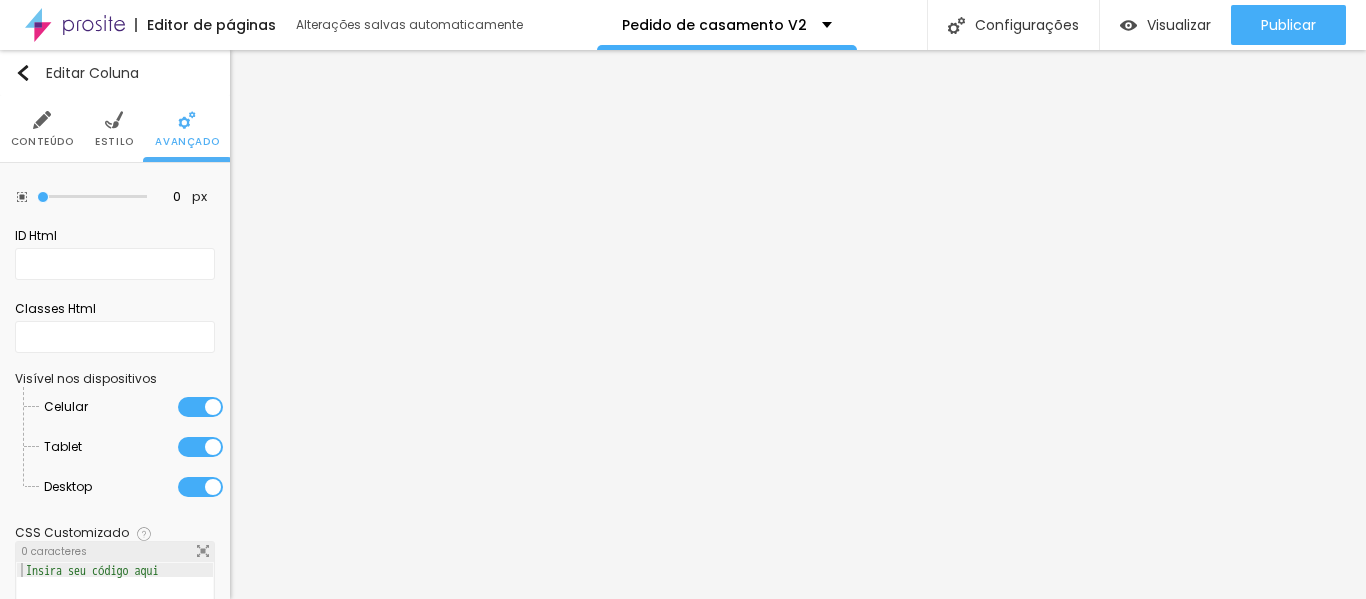 click on "Estilo" at bounding box center [114, 129] 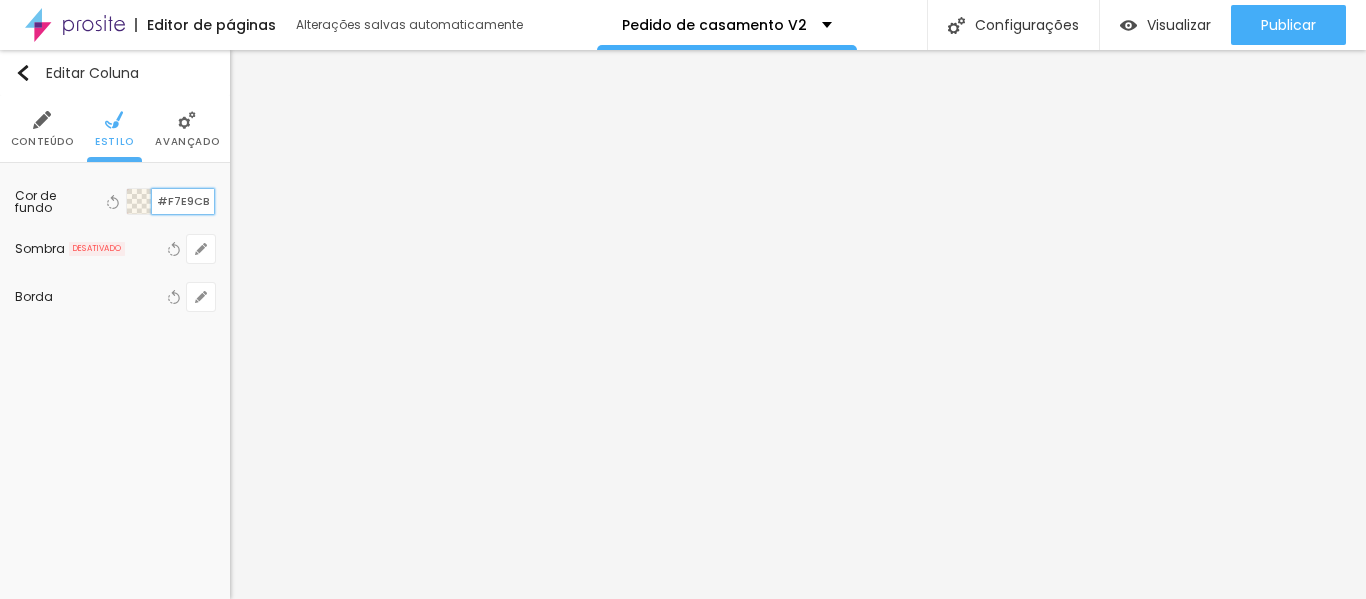 click on "#F7E9CB" at bounding box center (183, 201) 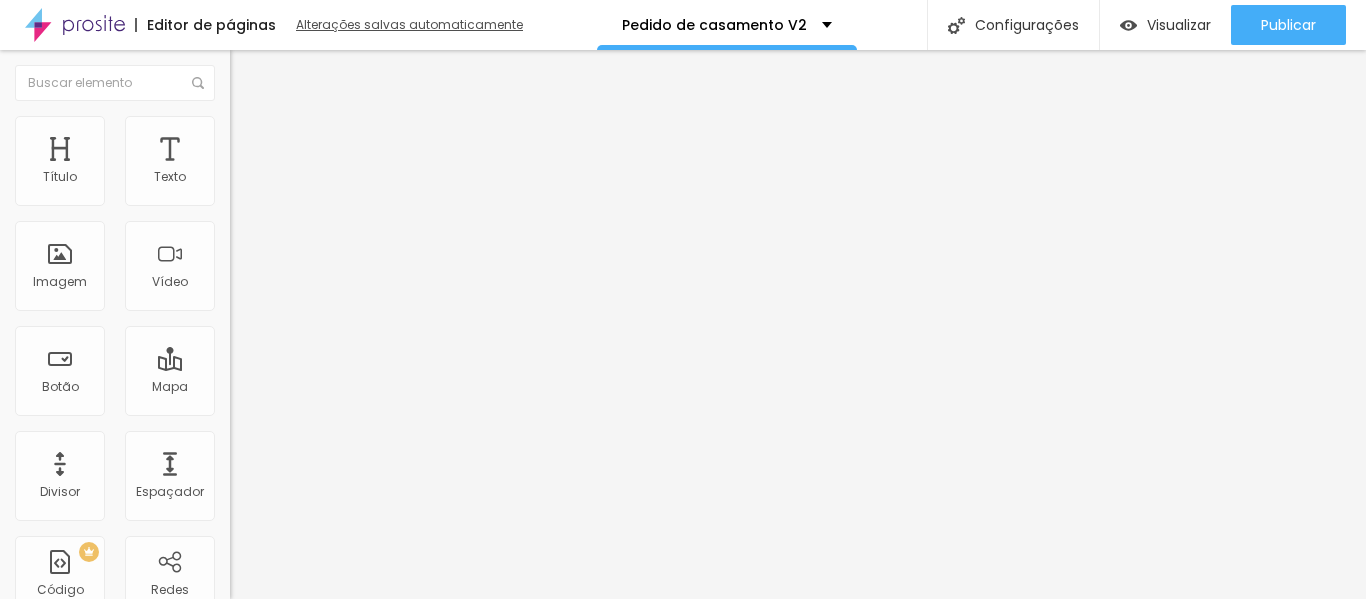 click on "Alterações salvas automaticamente" at bounding box center [411, 25] 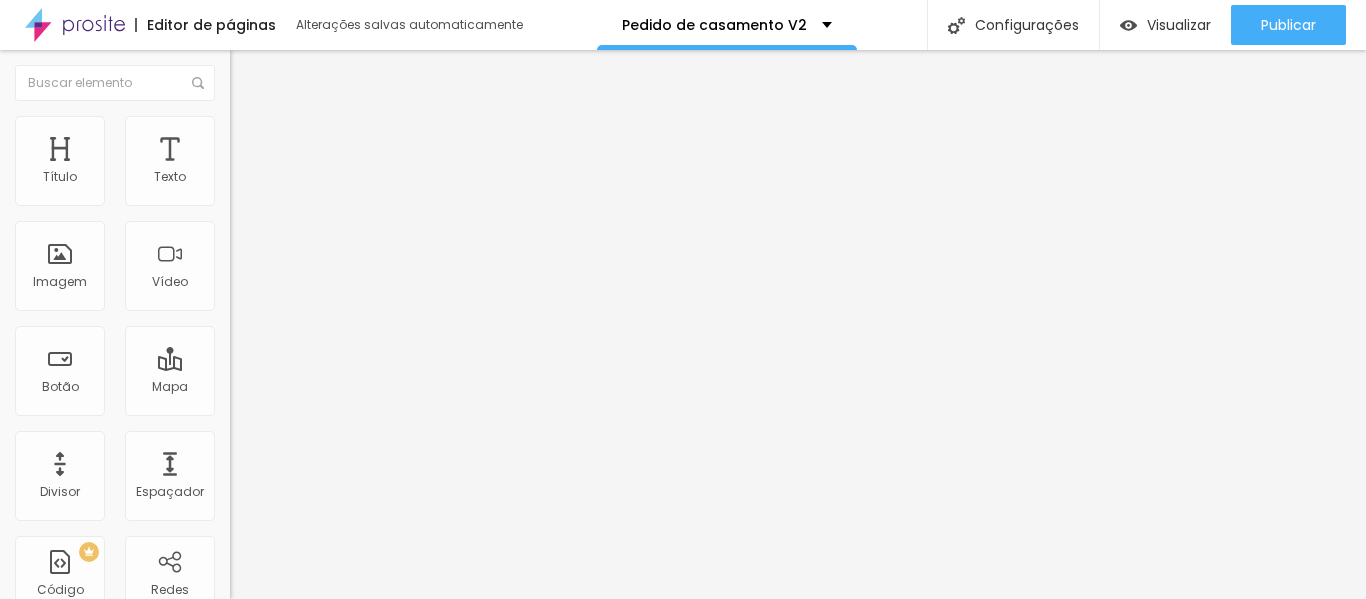 click on "[DATE] às [TIME]" at bounding box center (683, 671) 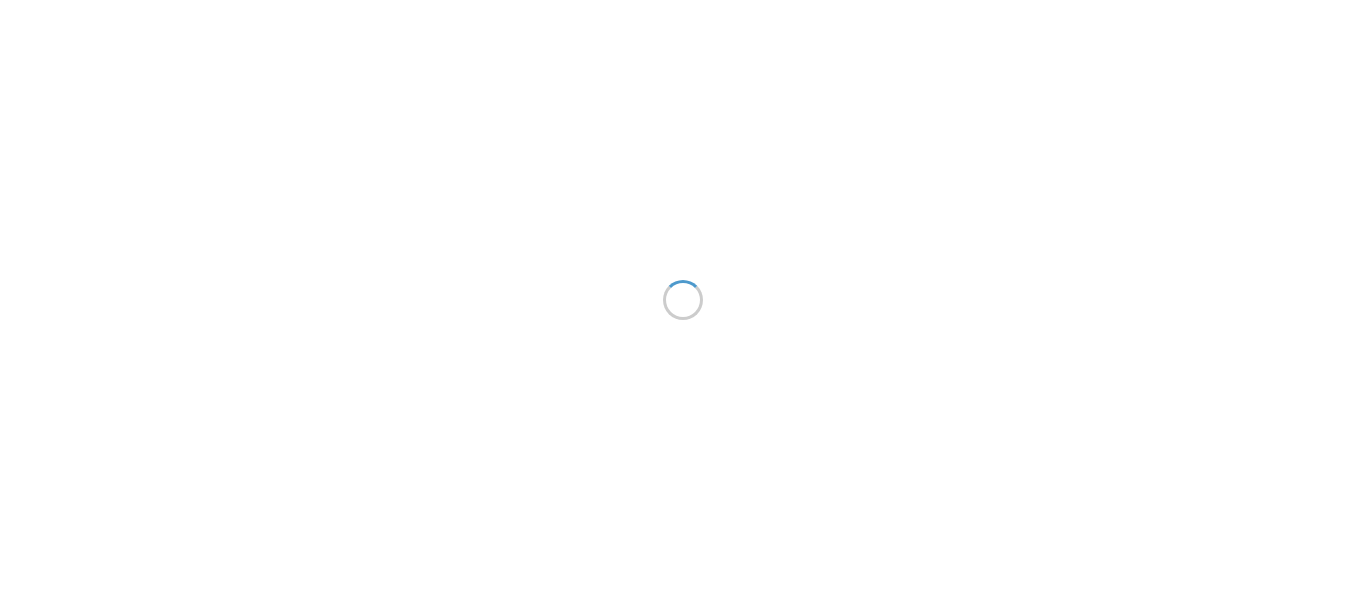 scroll, scrollTop: 0, scrollLeft: 0, axis: both 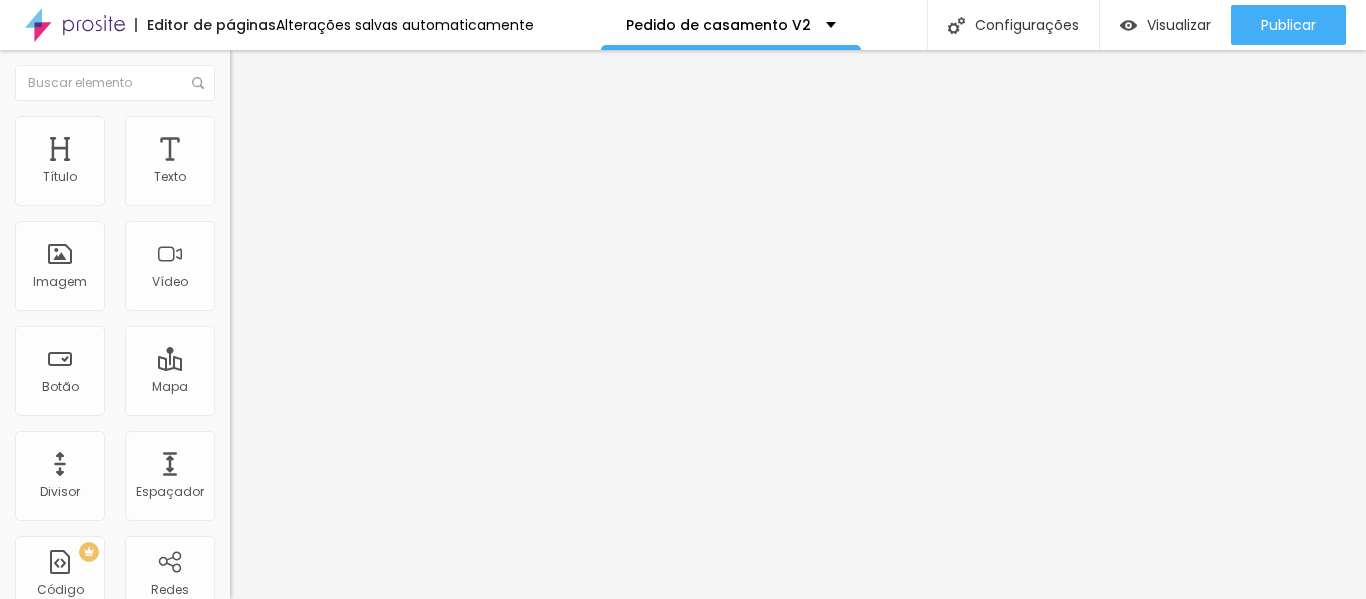 click on "Alterações salvas automaticamente" at bounding box center (405, 25) 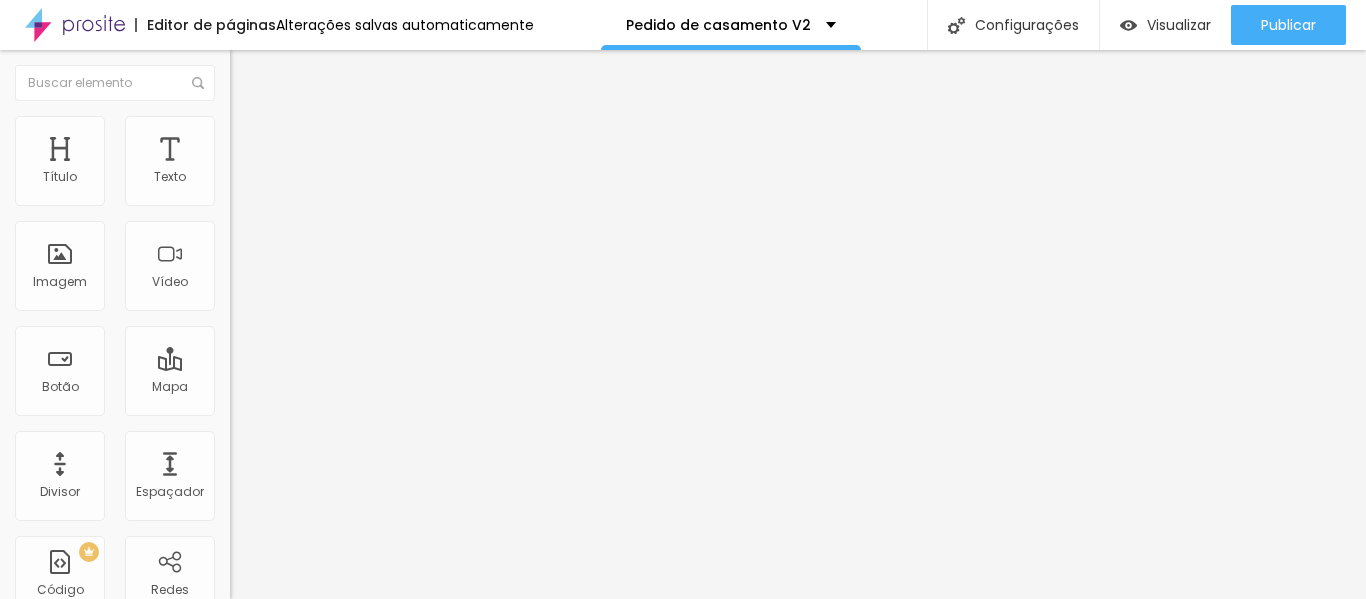 click on "02 de agosto às 11:11" at bounding box center [683, 671] 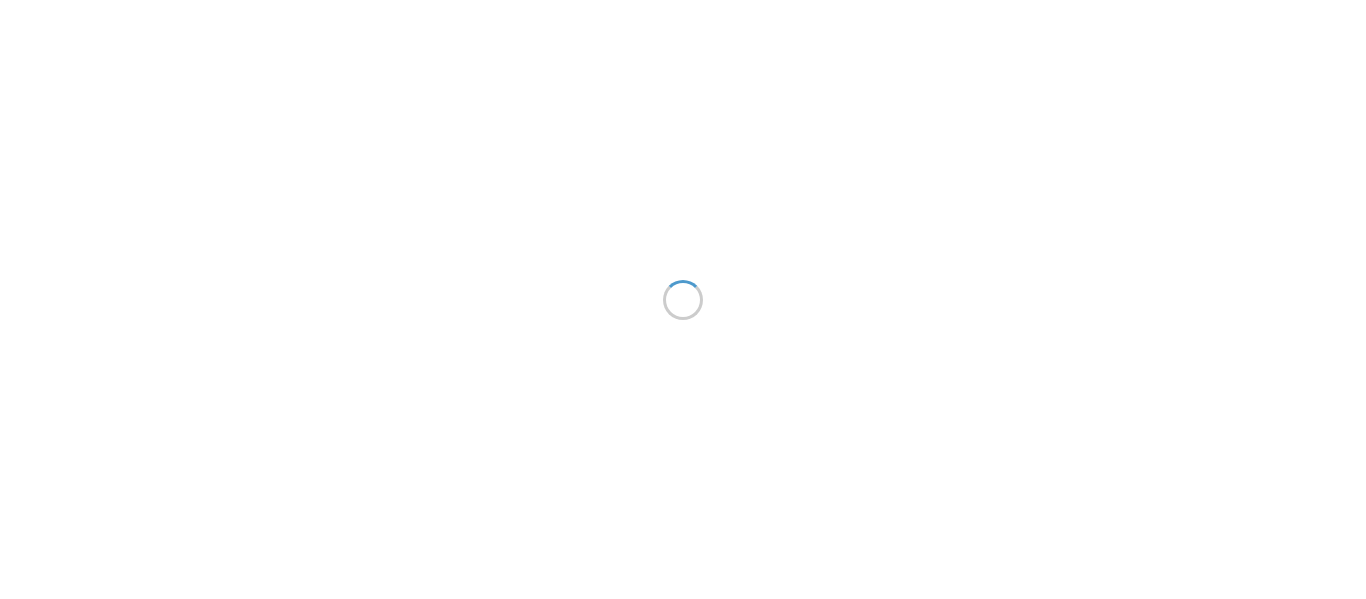scroll, scrollTop: 0, scrollLeft: 0, axis: both 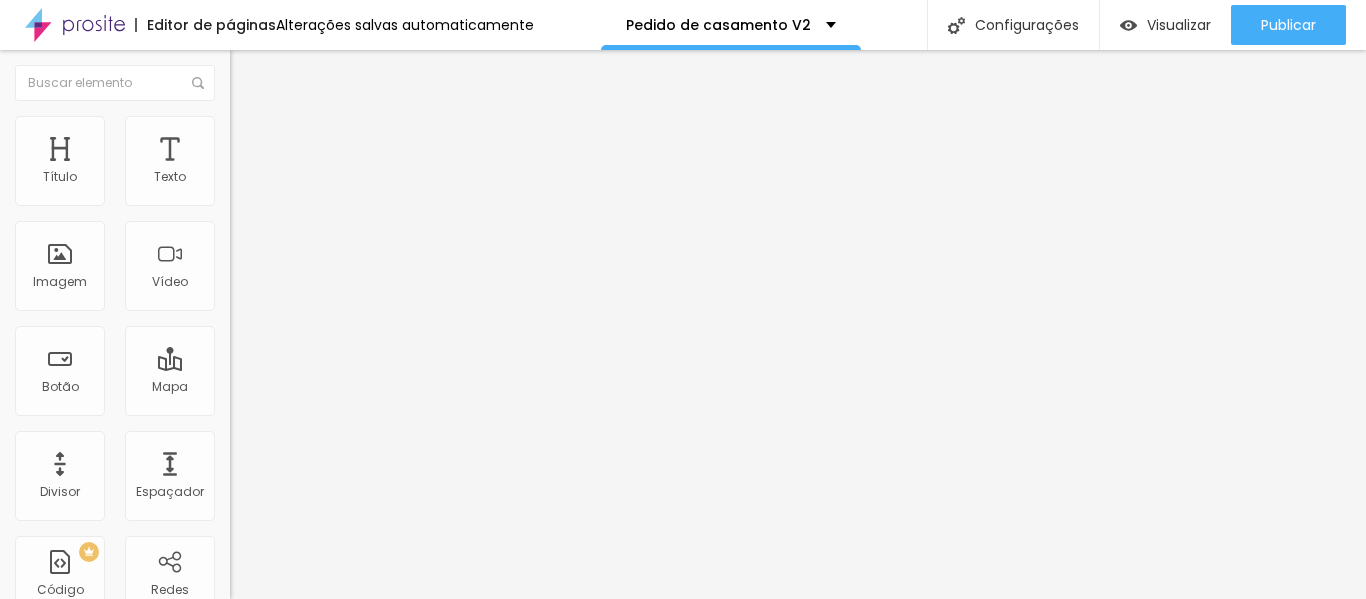 click on "Alterações salvas automaticamente" at bounding box center [405, 25] 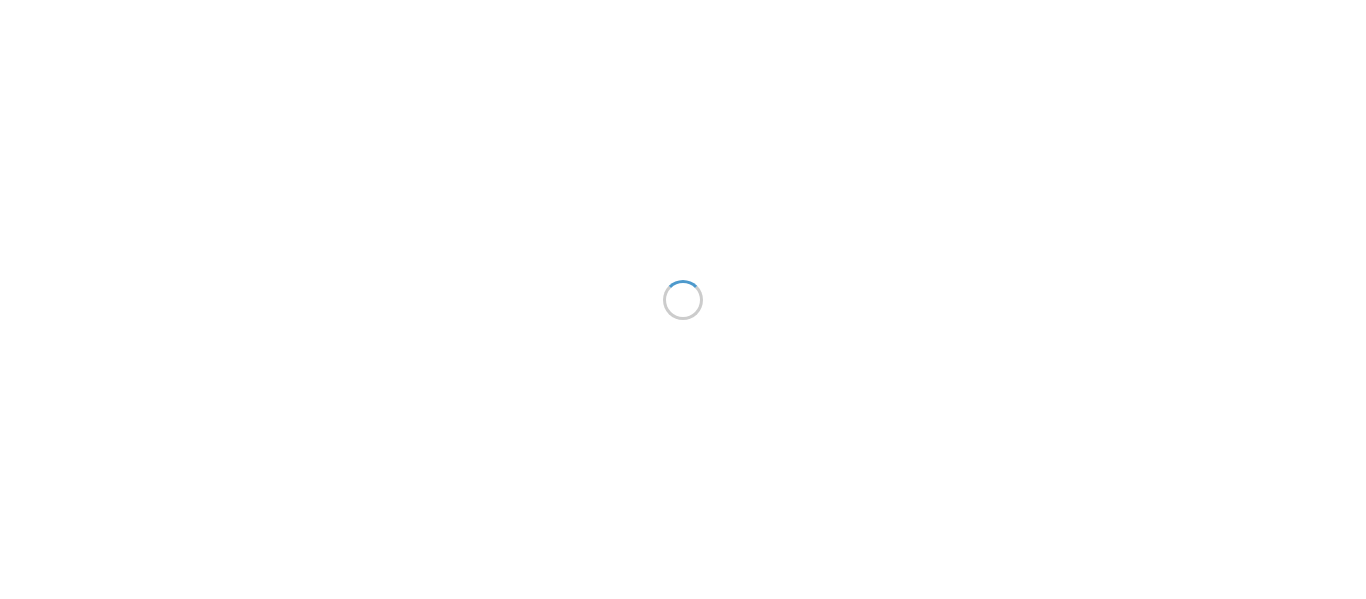 scroll, scrollTop: 0, scrollLeft: 0, axis: both 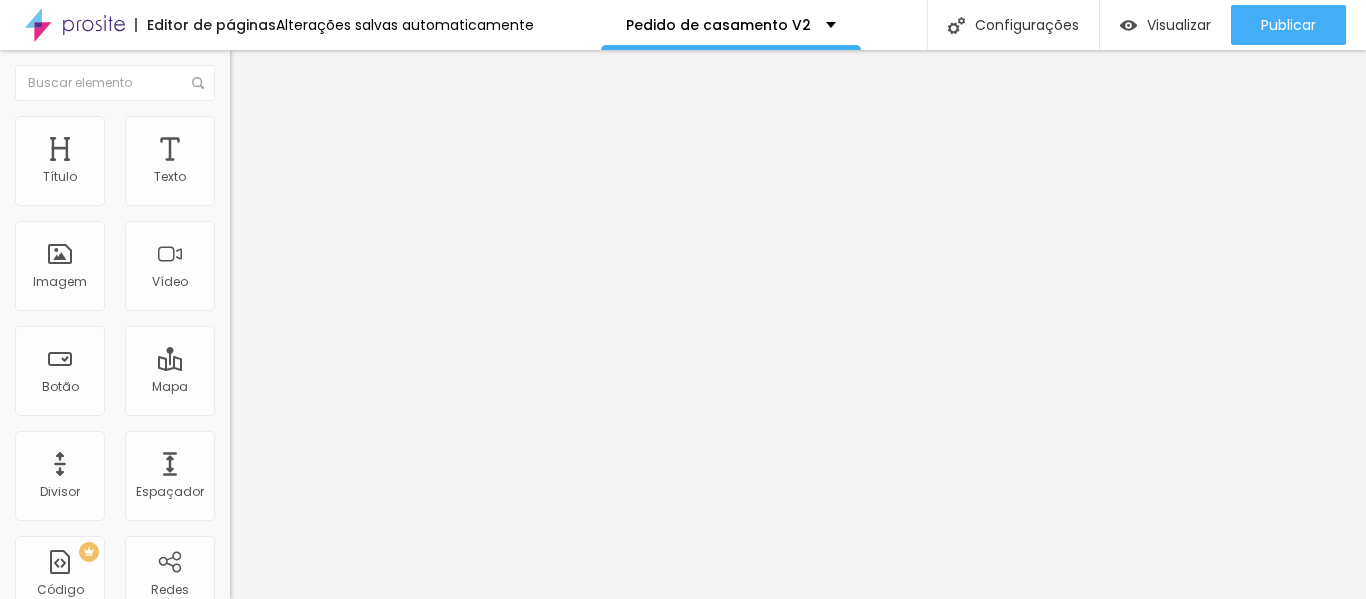 click on "Avançado" at bounding box center (345, 146) 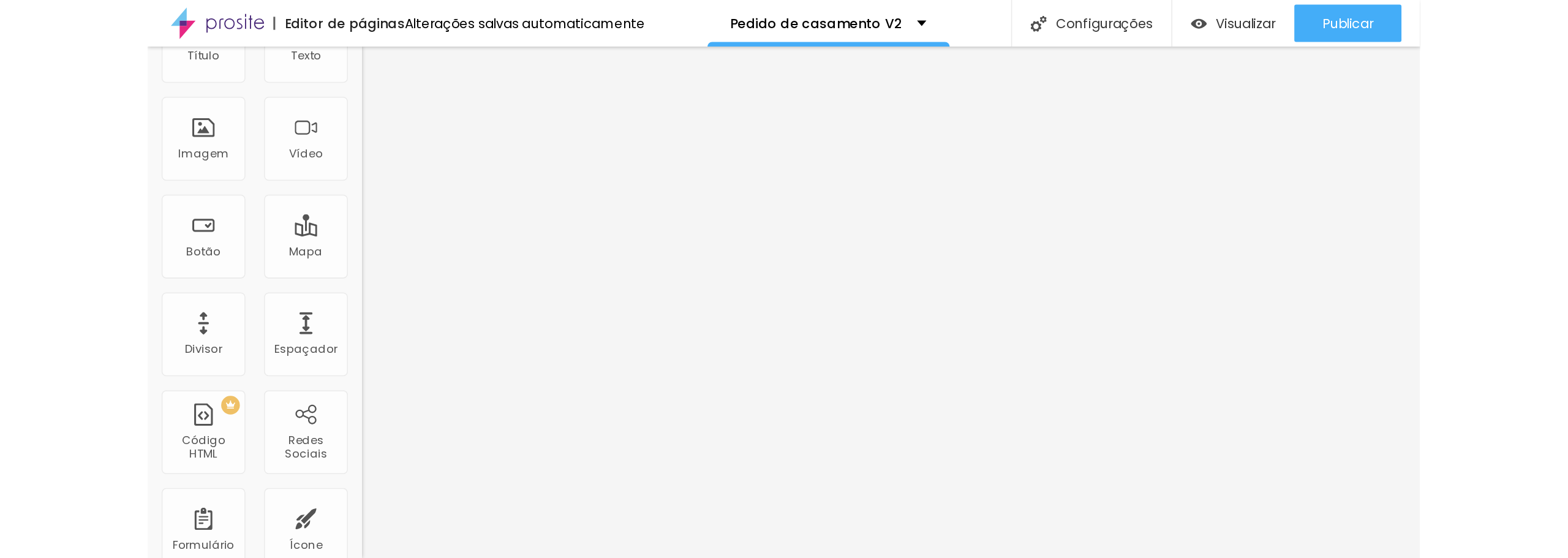 scroll, scrollTop: 0, scrollLeft: 0, axis: both 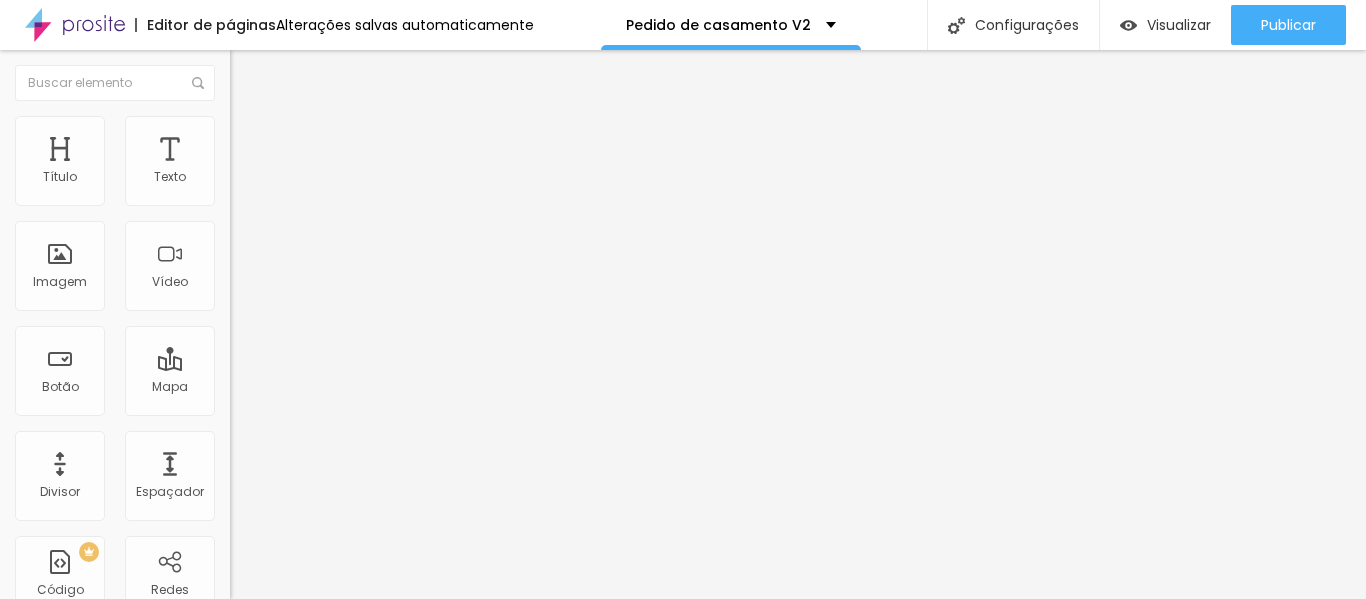 click on "Avançado" at bounding box center [281, 149] 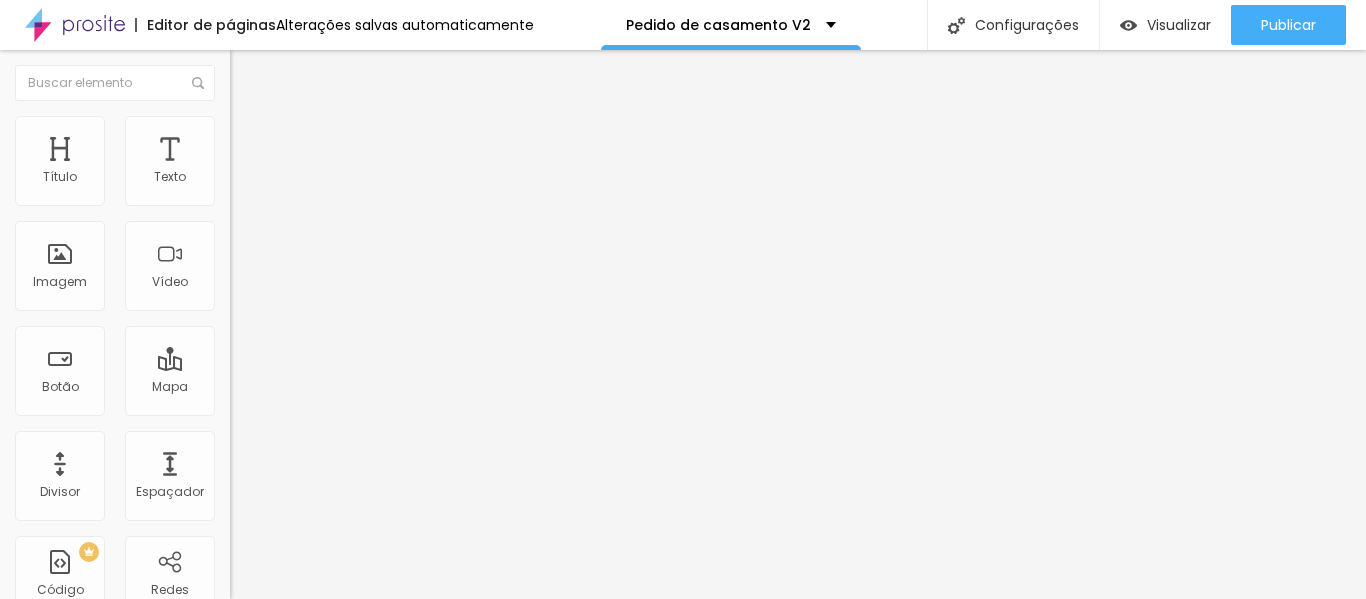 type on "50" 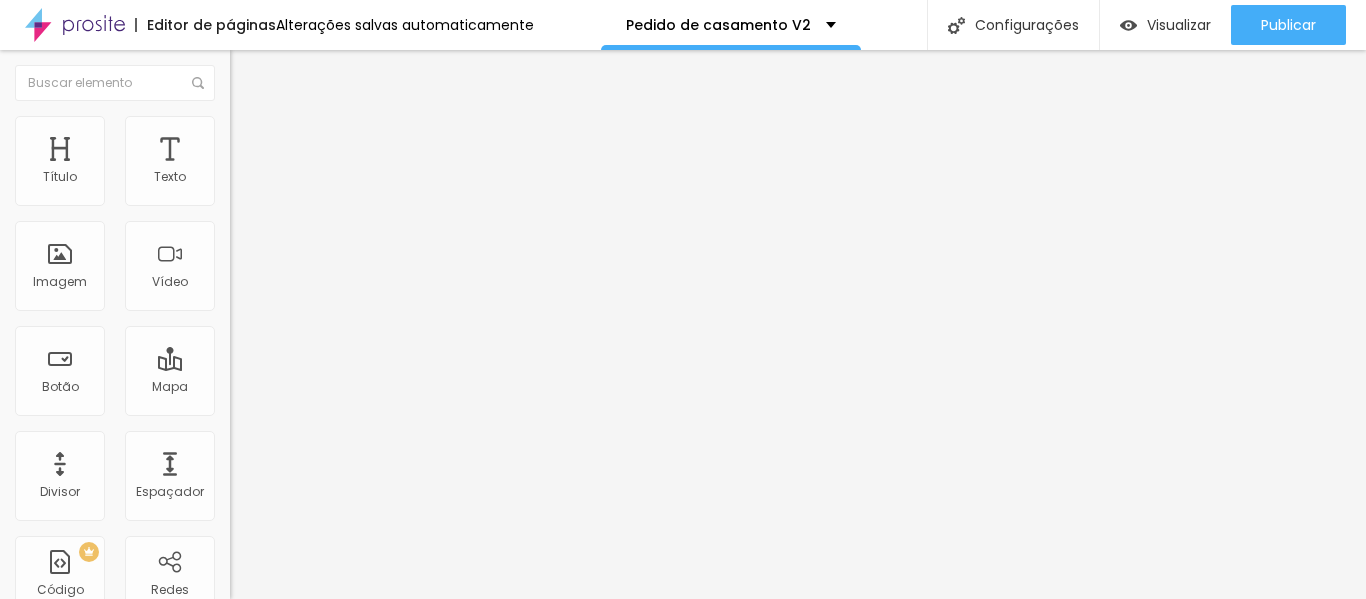 click at bounding box center [239, 145] 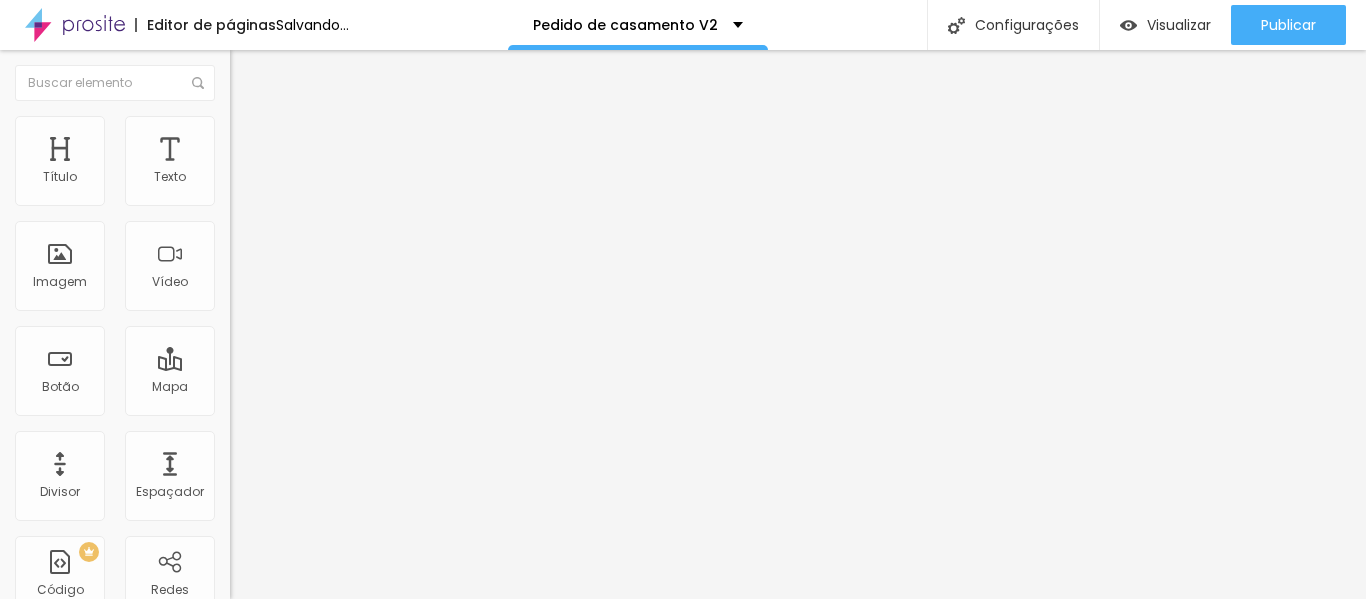 click on "Estilo" at bounding box center (263, 129) 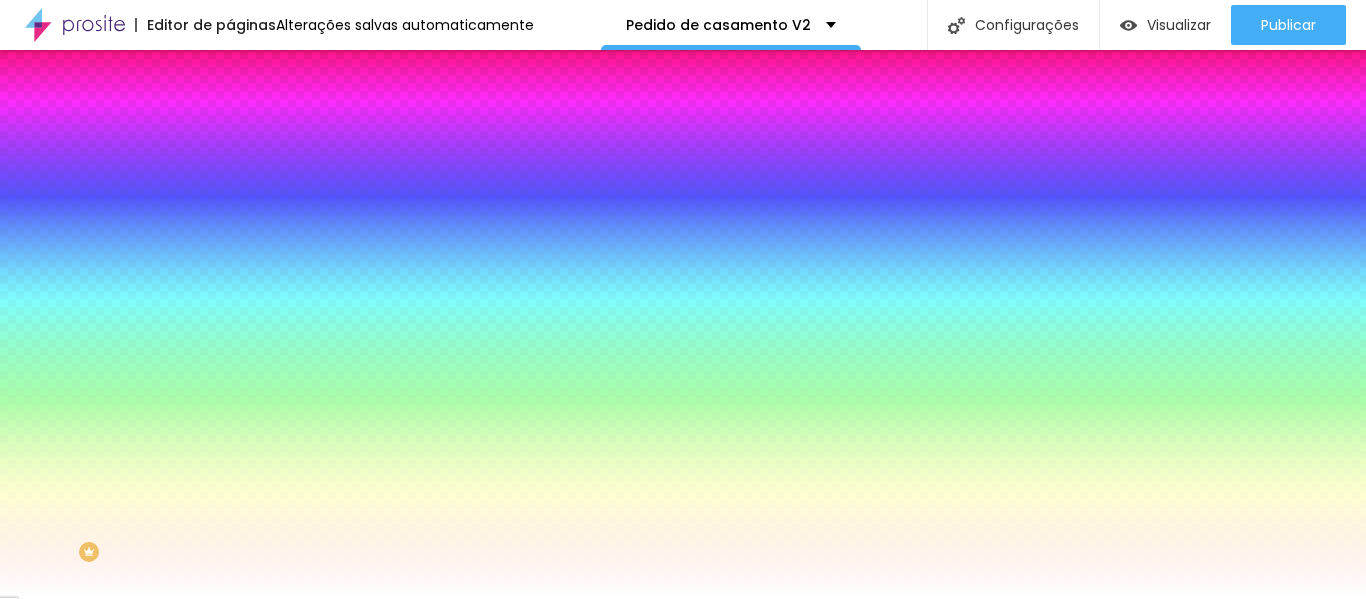 click on "Conteúdo" at bounding box center (345, 106) 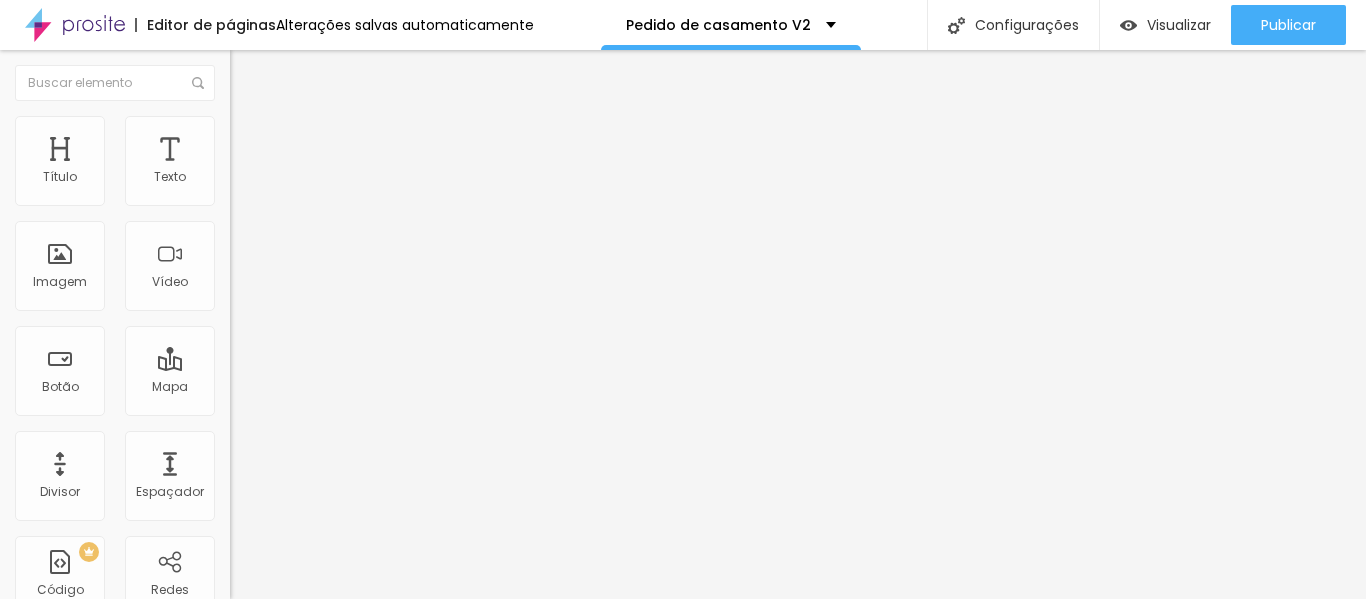 click at bounding box center [237, 191] 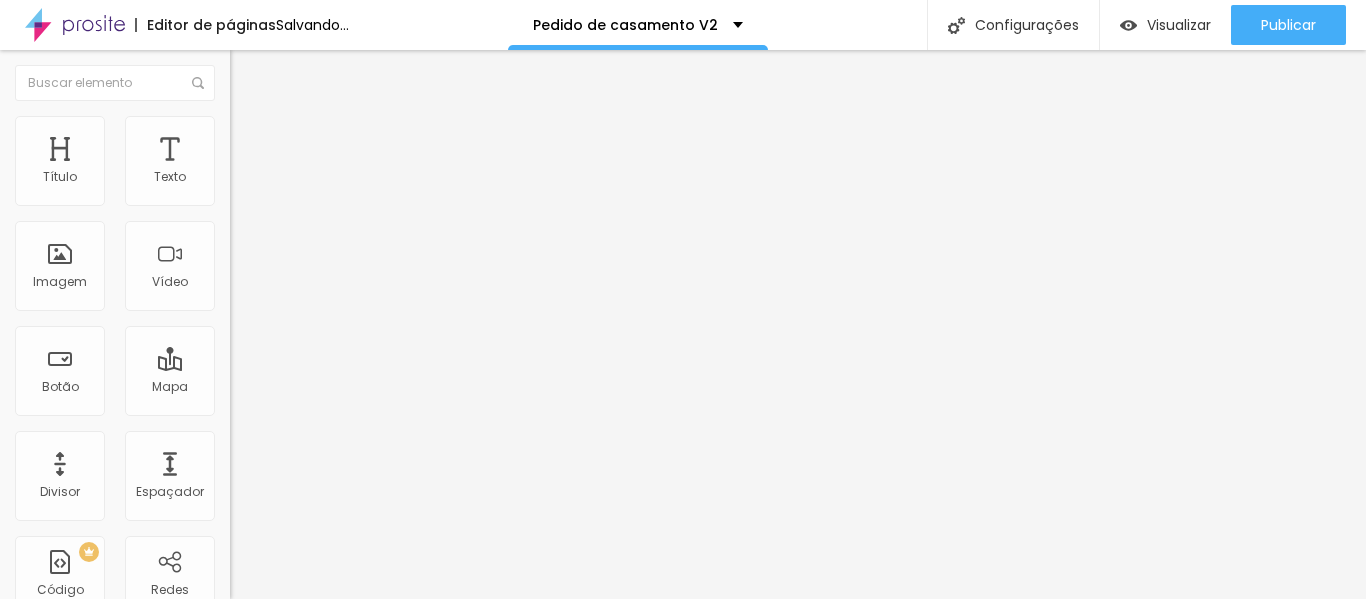 click at bounding box center [345, 208] 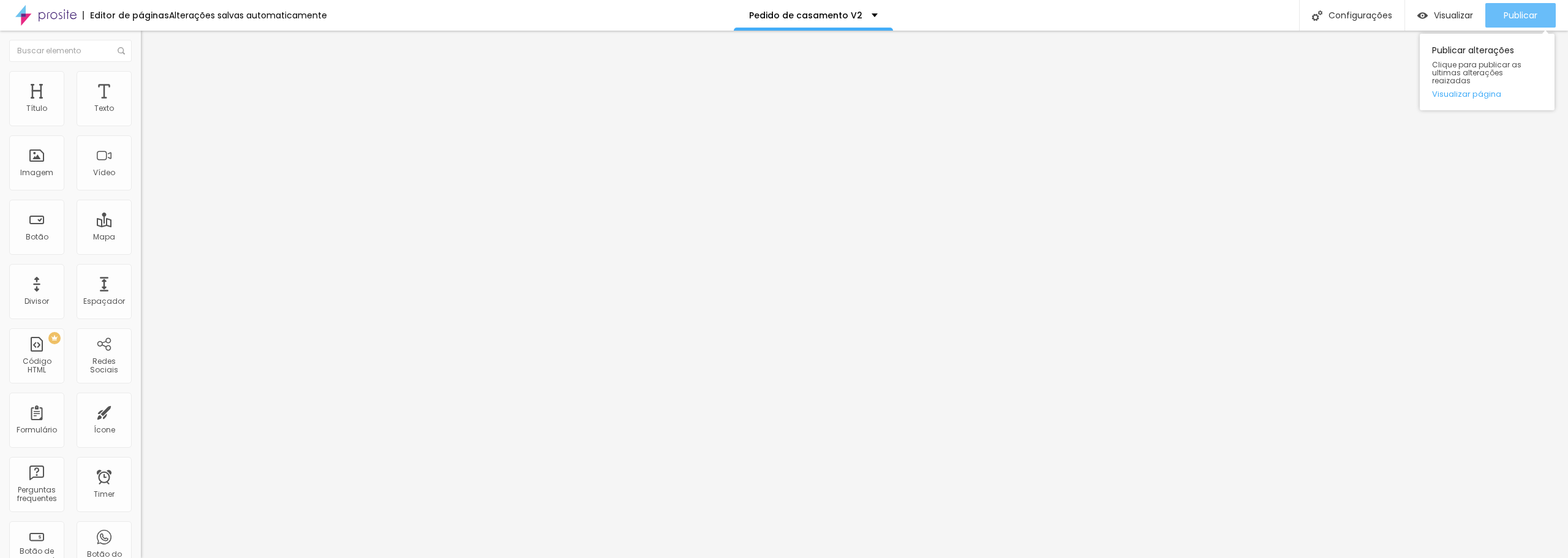 click on "Publicar" at bounding box center [1520, 15] 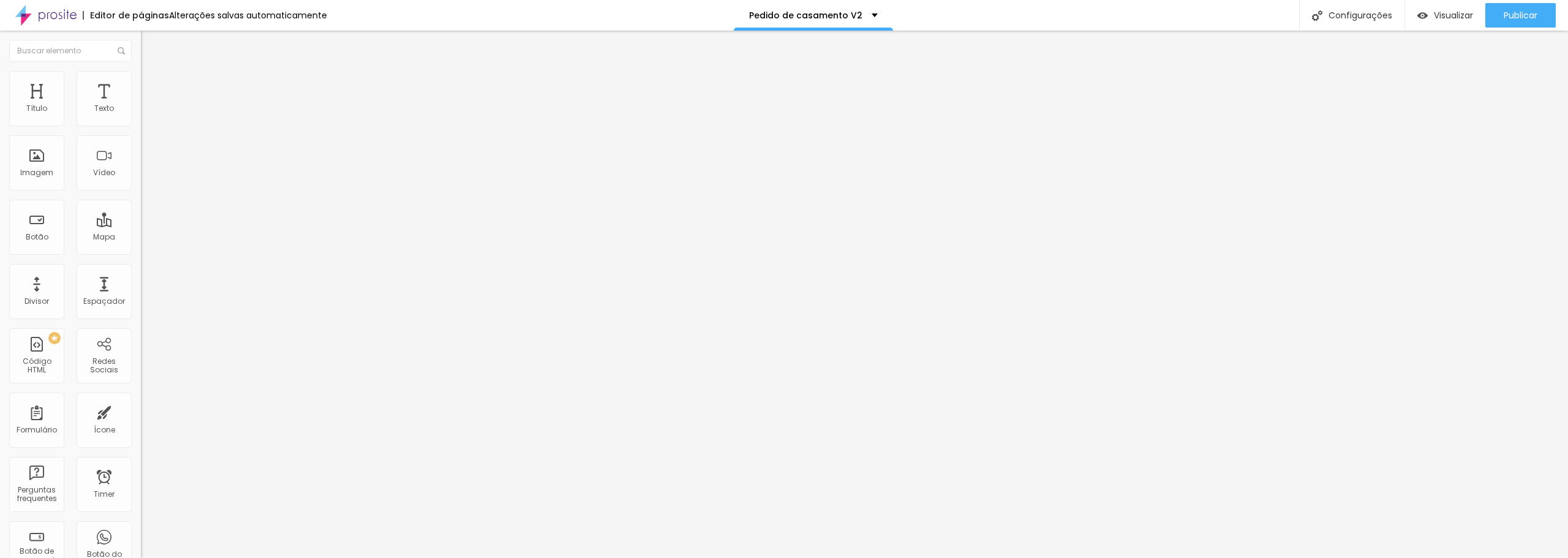 click at bounding box center (146, 89) 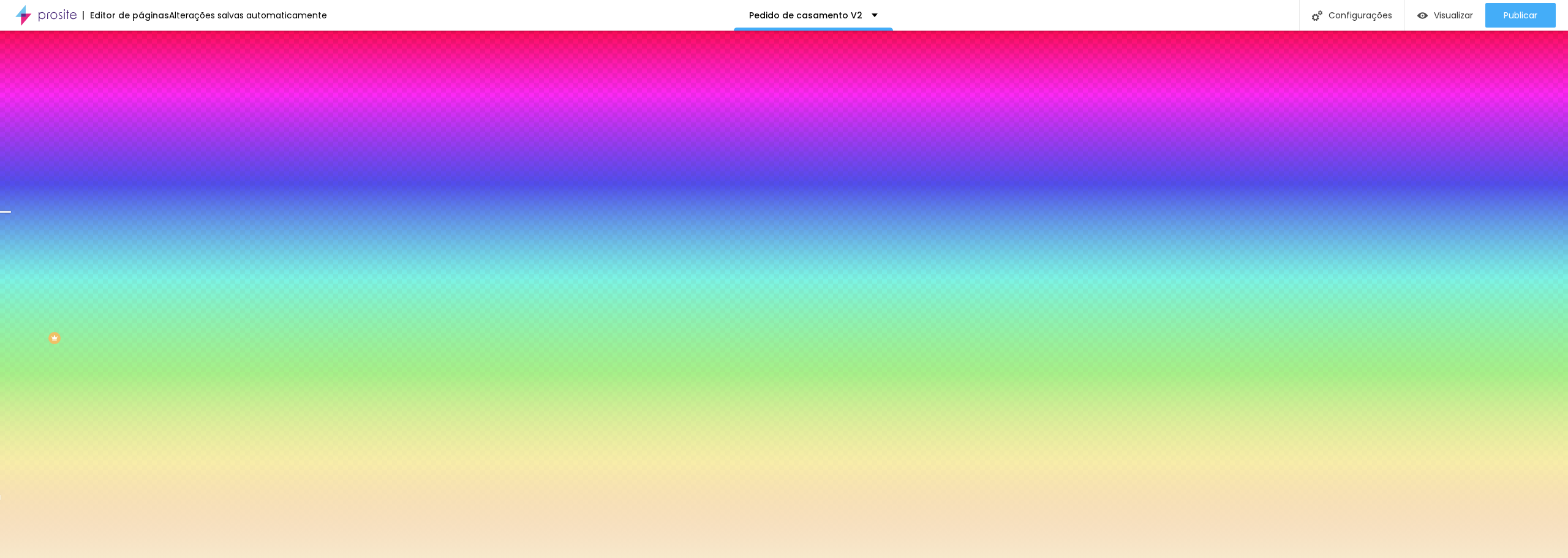 click on "Avançado" at bounding box center [211, 89] 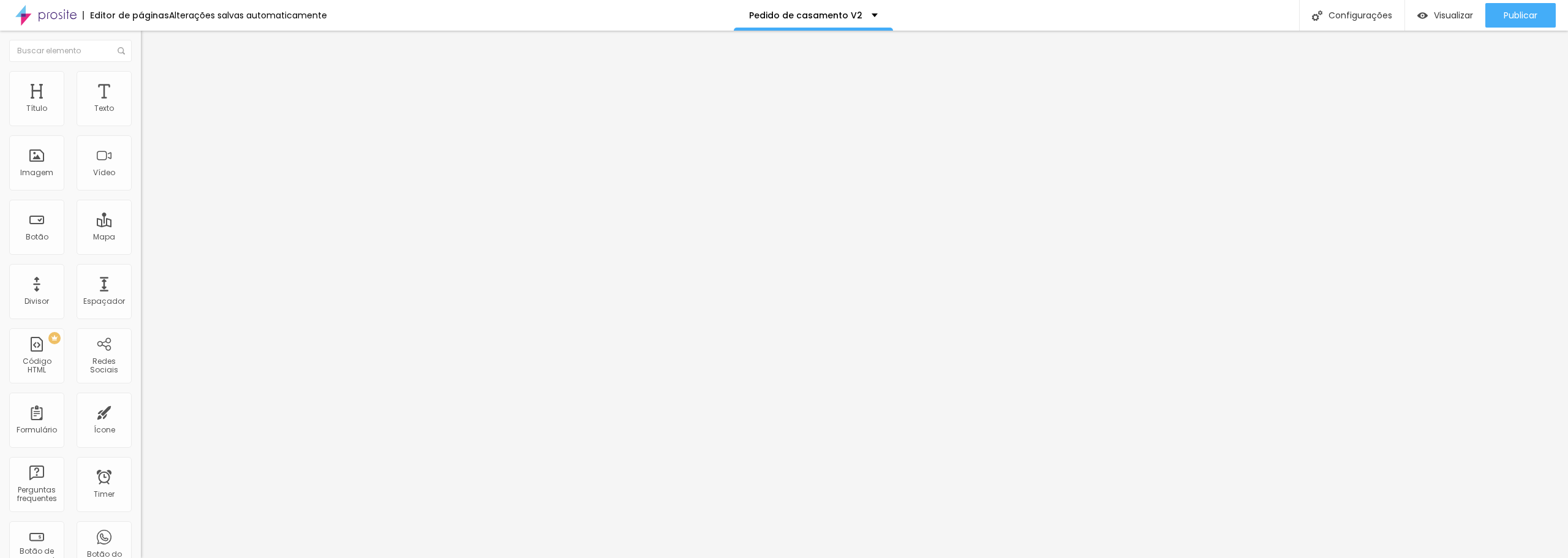 click at bounding box center [146, 77] 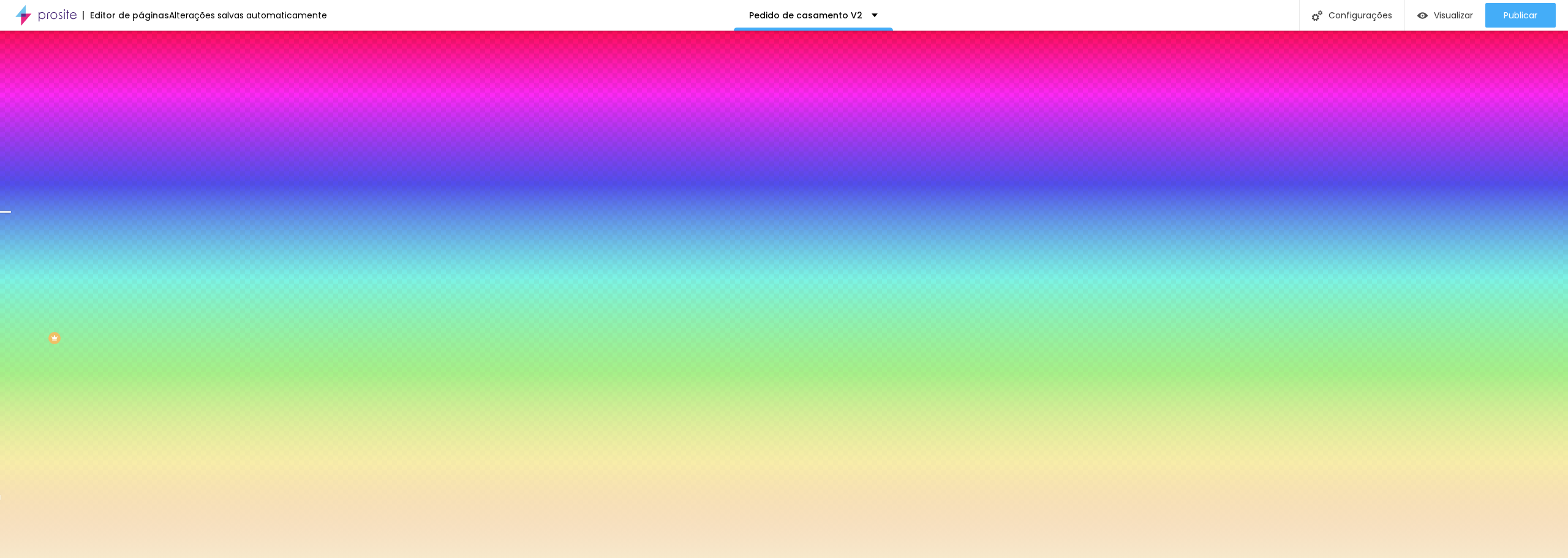 click on "Conteúdo" at bounding box center [211, 65] 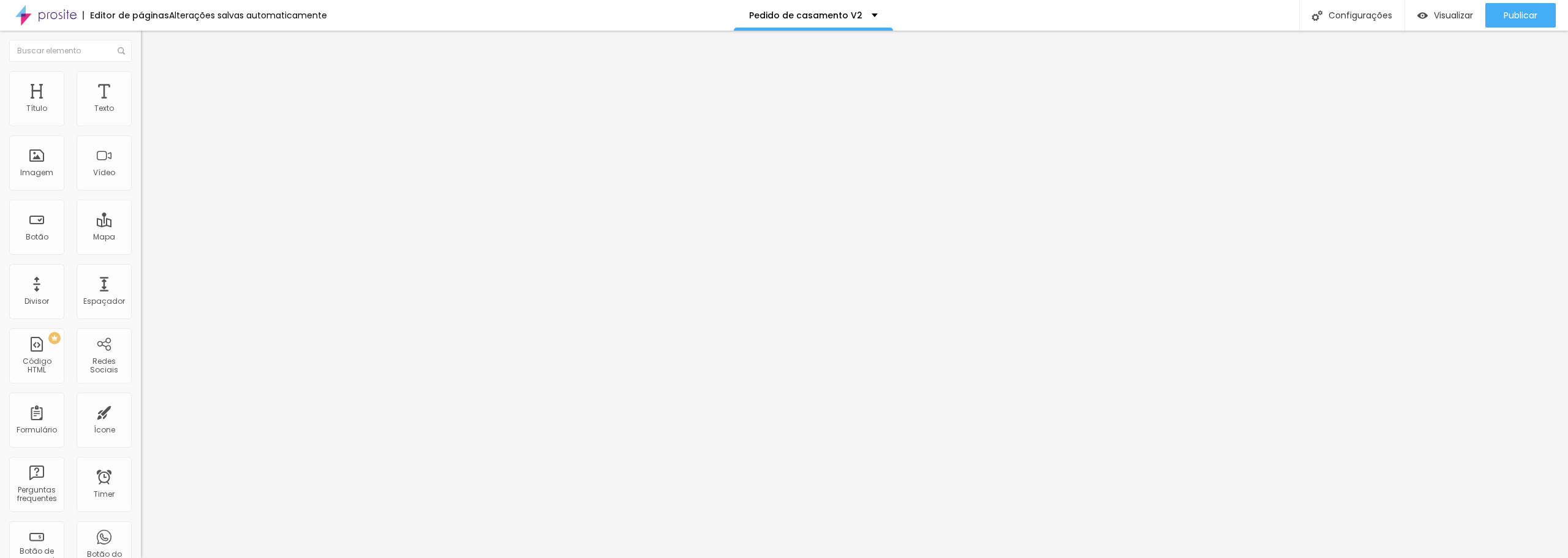 click at bounding box center [146, 64] 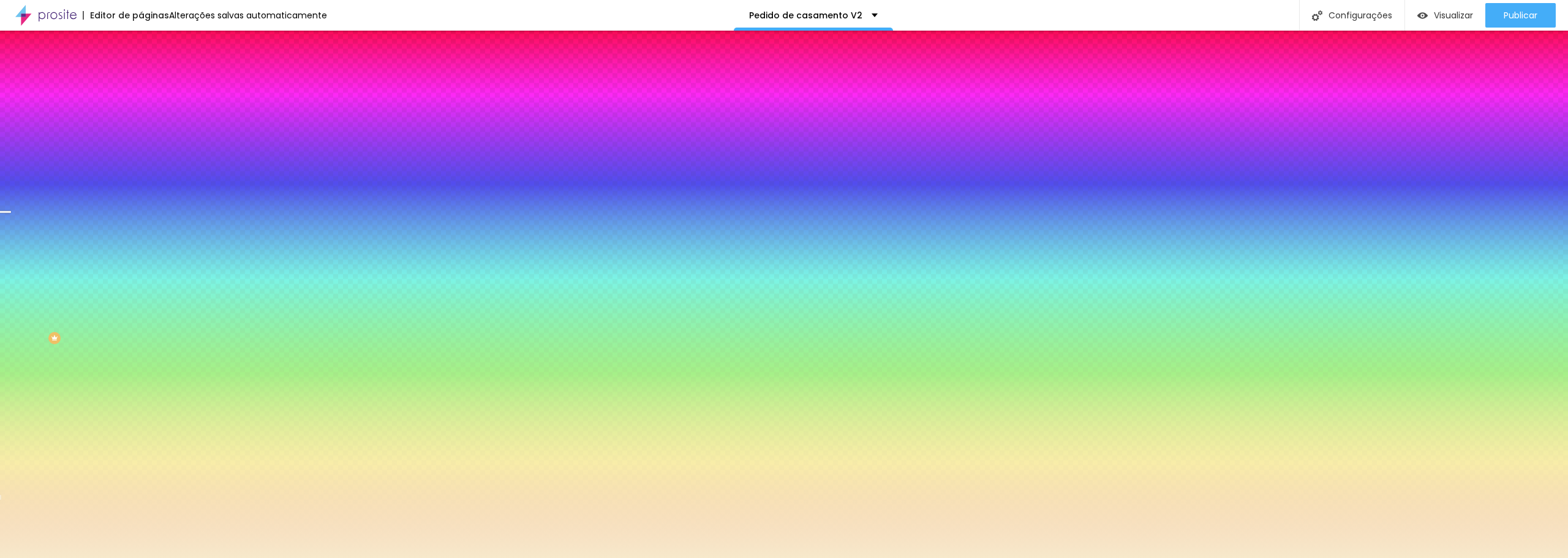 click at bounding box center (146, 89) 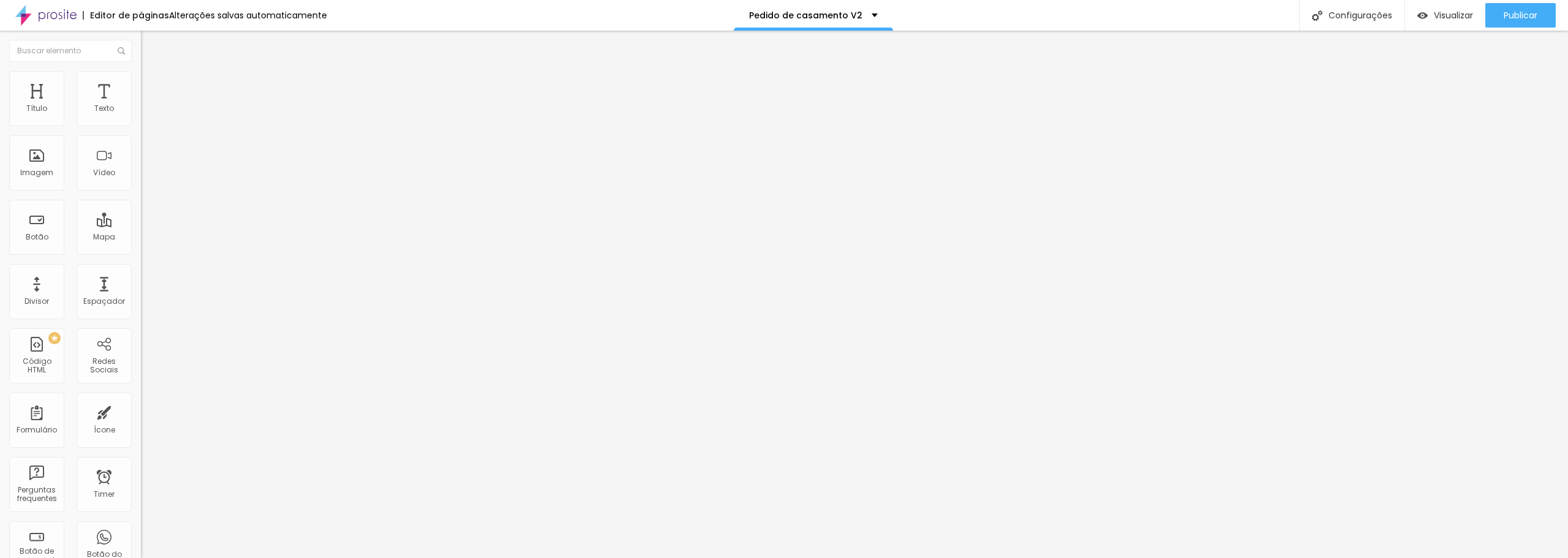 type on "5" 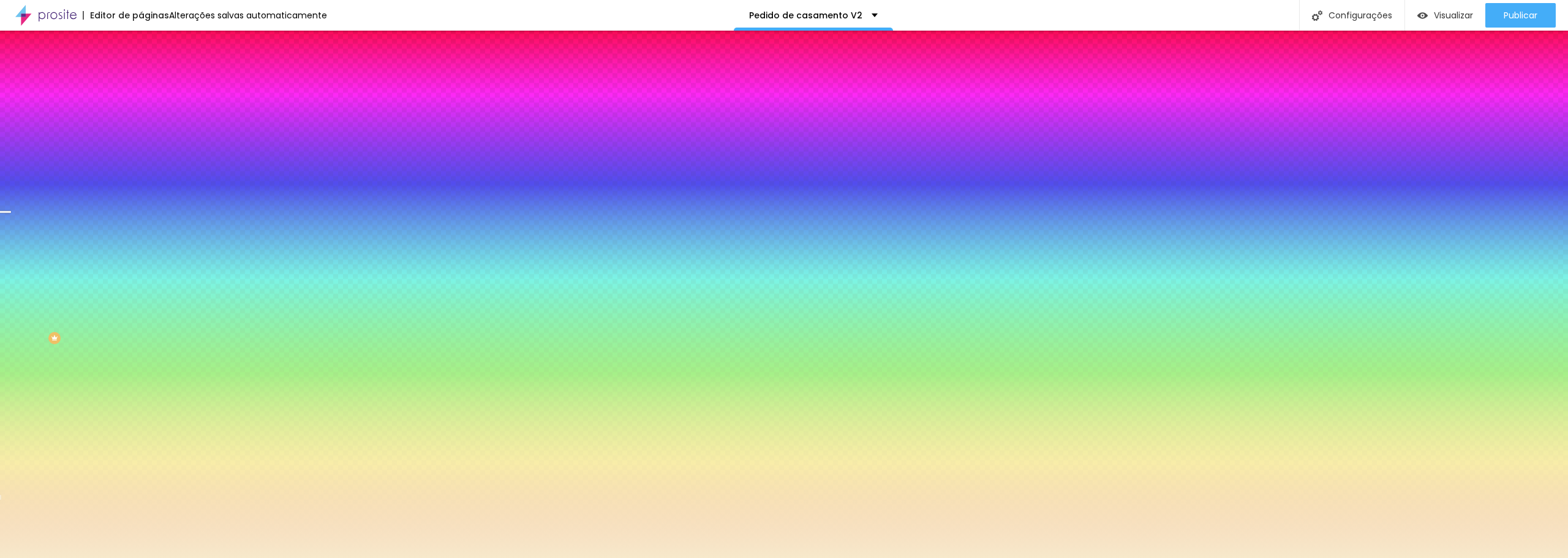 type on "89" 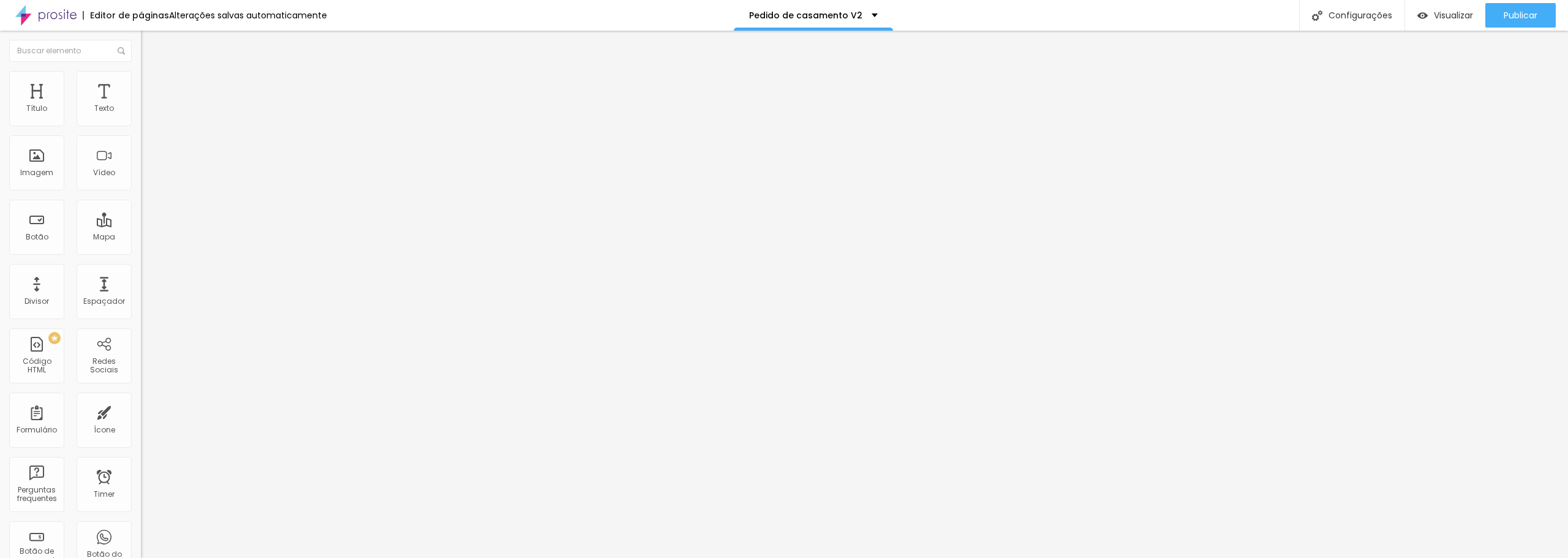 click at bounding box center (146, 89) 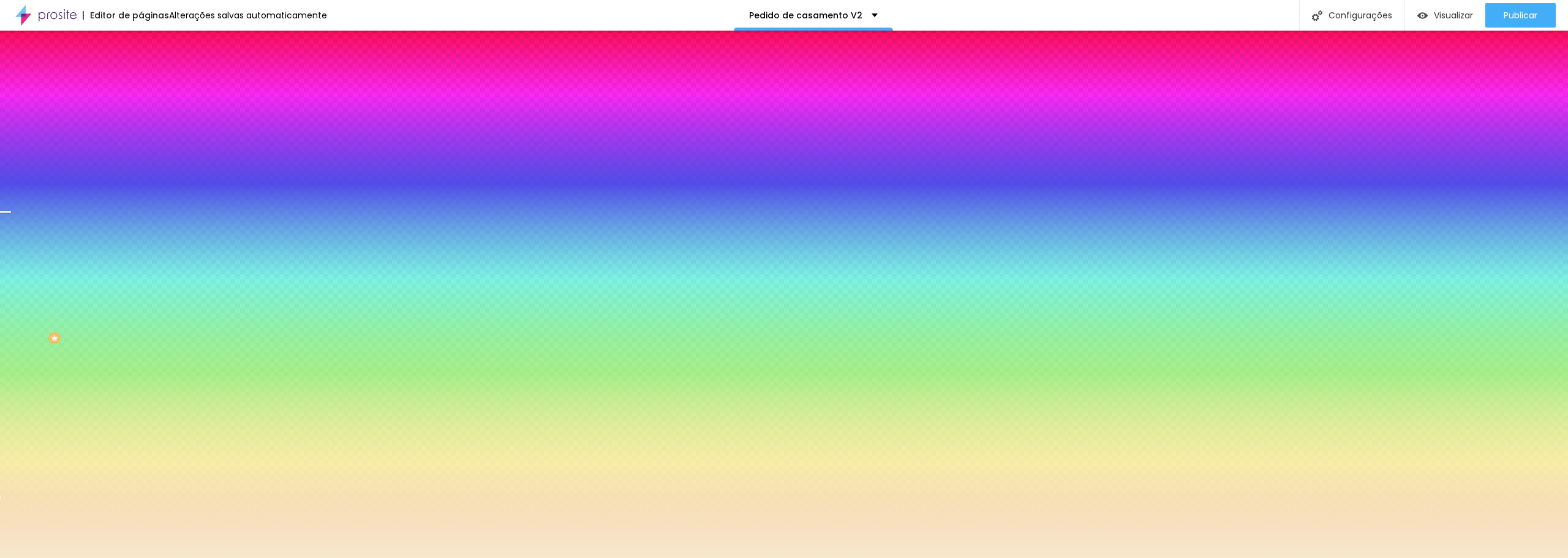 drag, startPoint x: 32, startPoint y: 76, endPoint x: 98, endPoint y: 32, distance: 79.32213 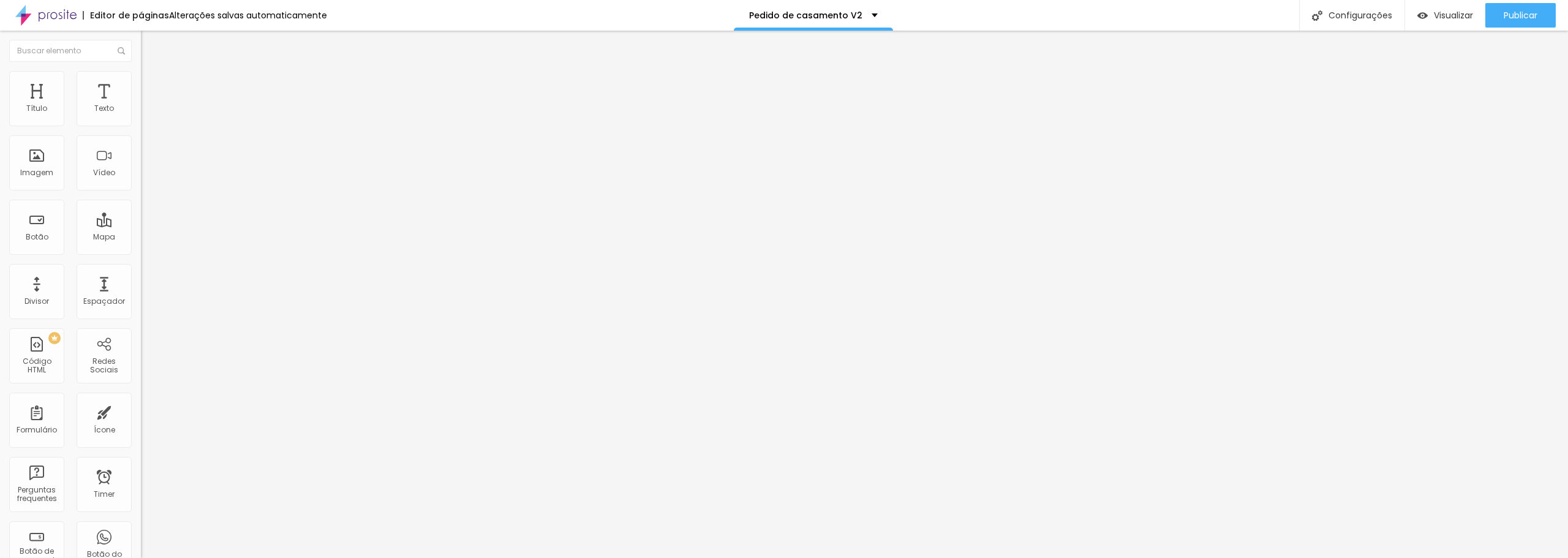 click on "Modo Encaixotado Encaixotado Completo" at bounding box center [211, 112] 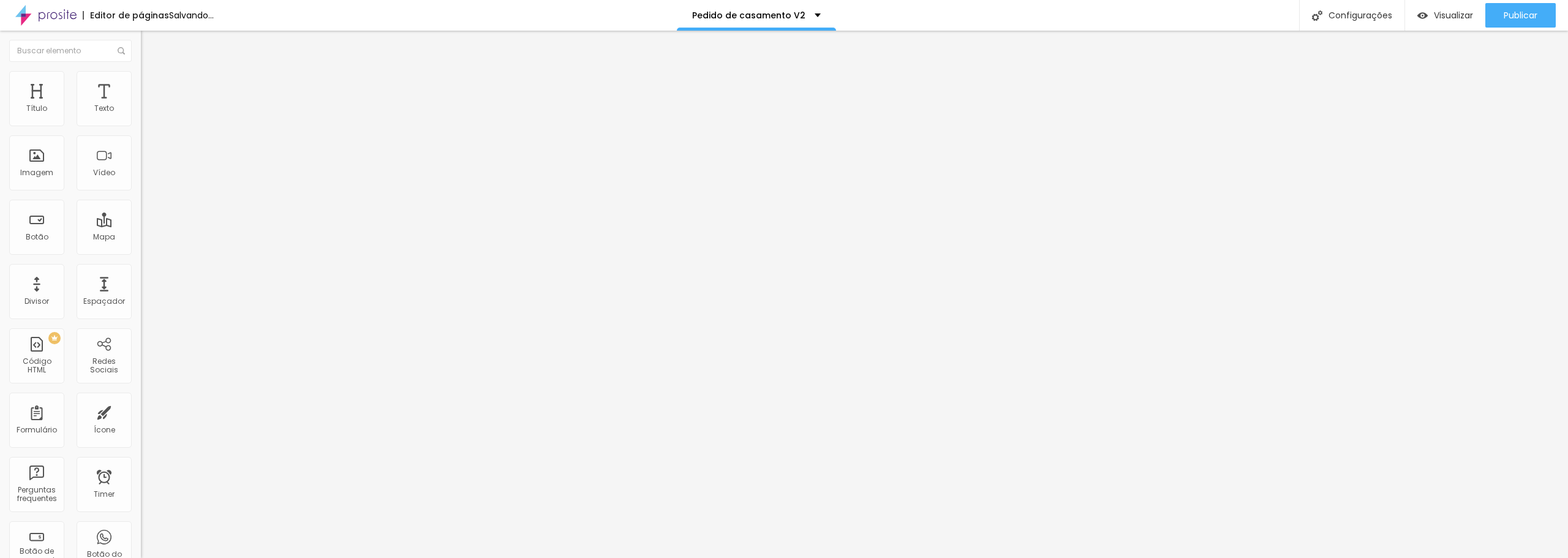 click on "Completo" at bounding box center (159, 106) 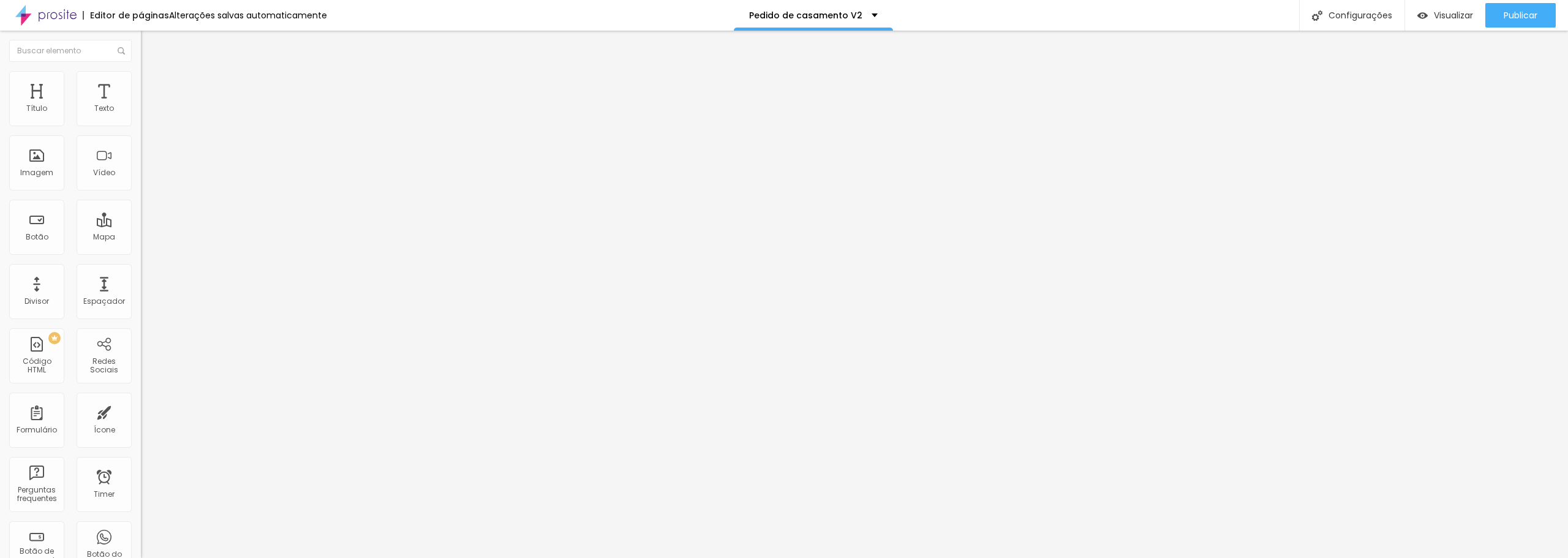 click on "Encaixotado" at bounding box center (165, 113) 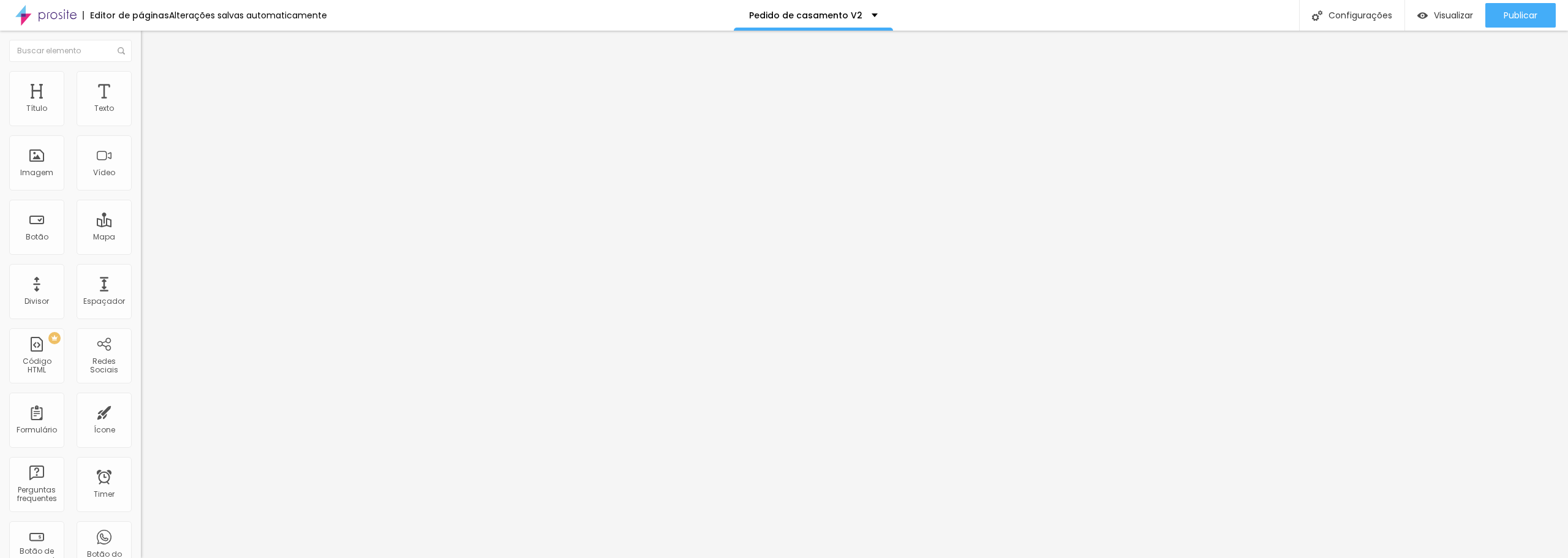 click at bounding box center [146, 77] 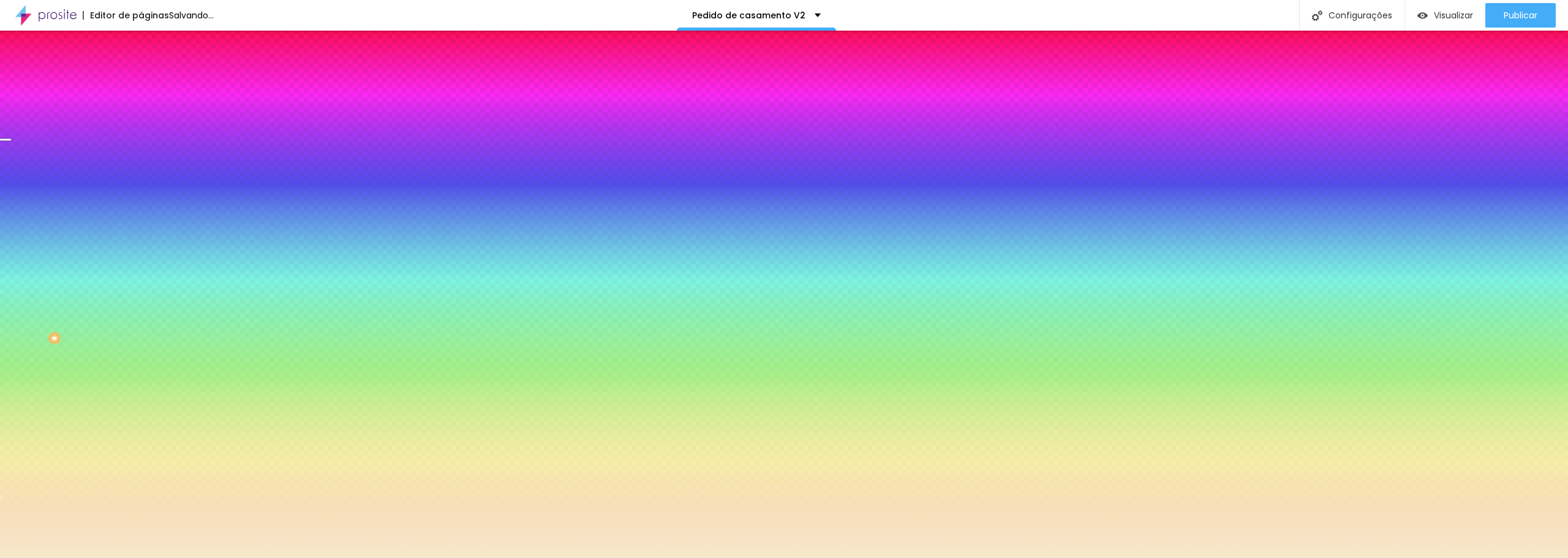click on "Nenhum" at bounding box center [157, 122] 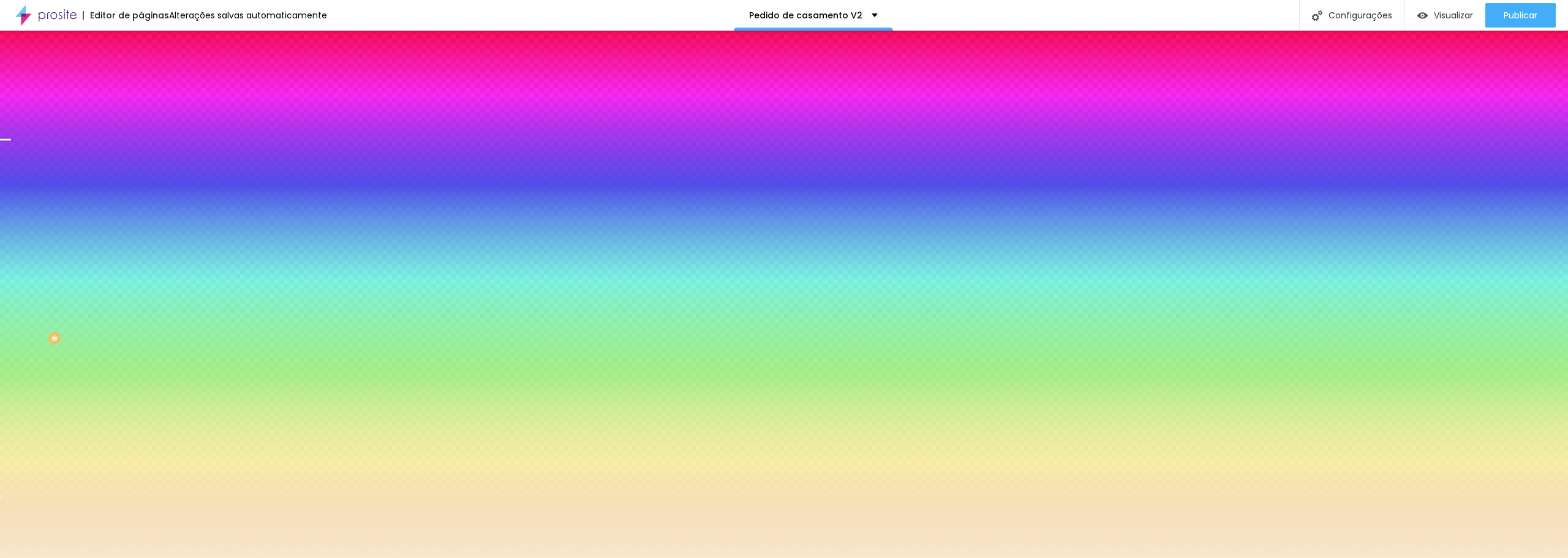 click on "Parallax" at bounding box center (156, 141) 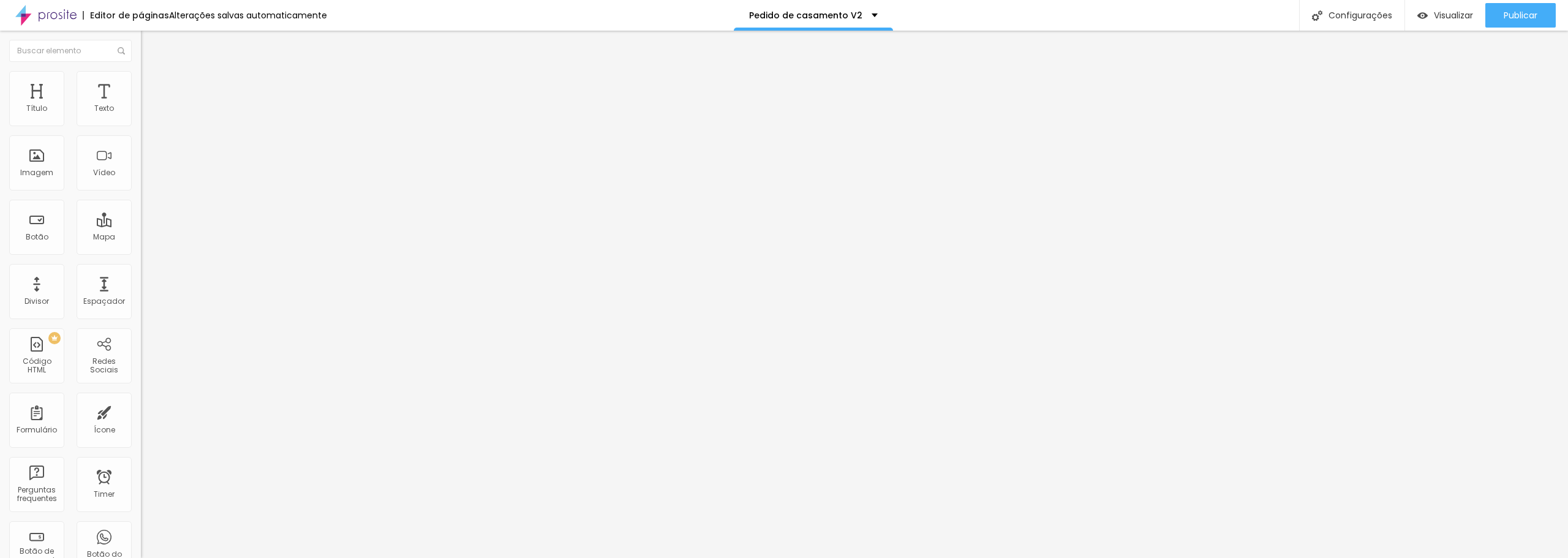 type on "15" 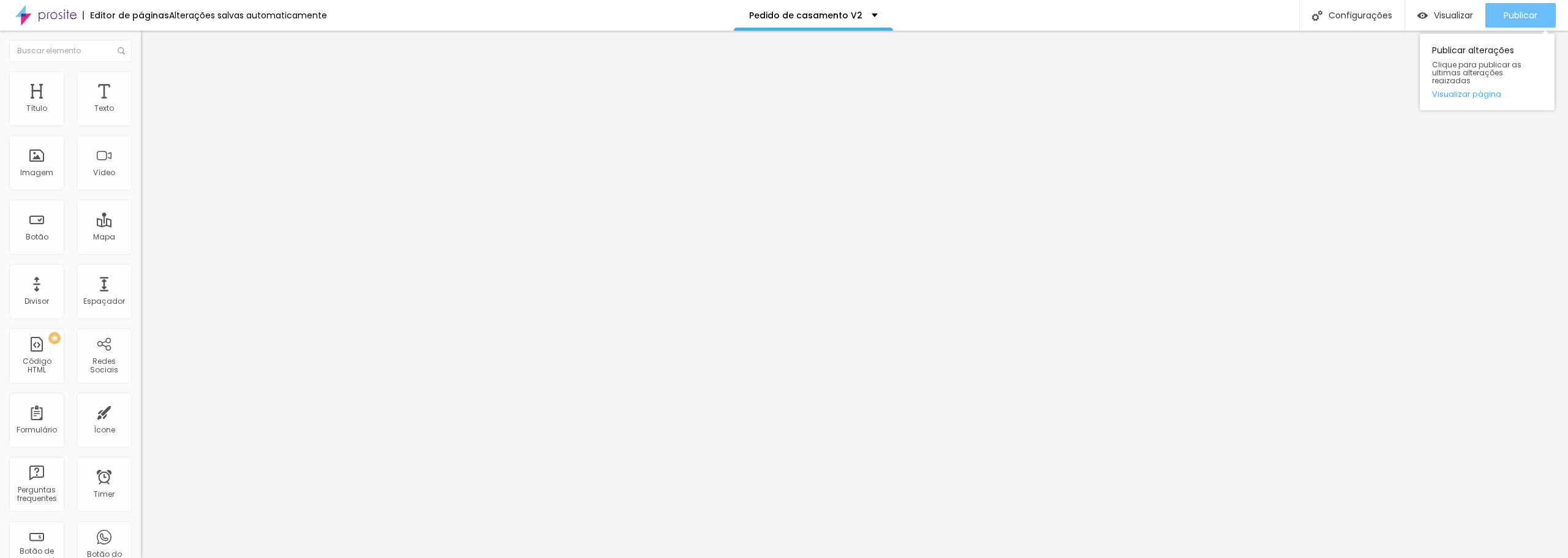 click on "Publicar" at bounding box center [1520, 15] 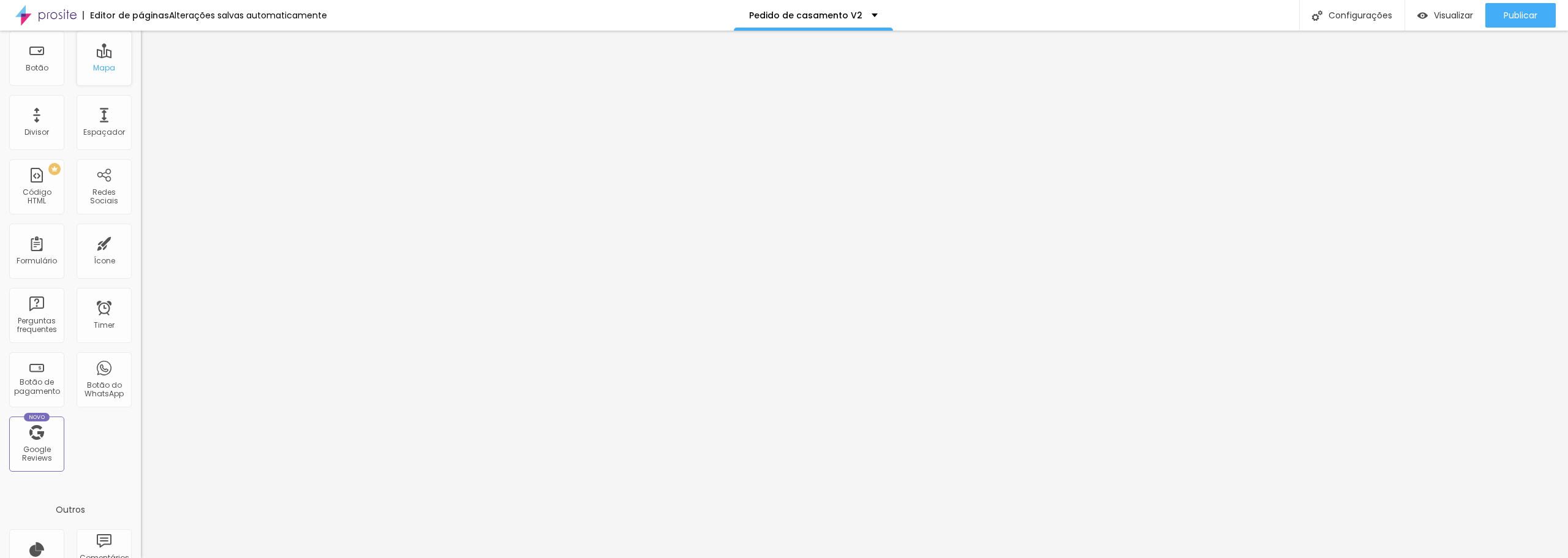 scroll, scrollTop: 269, scrollLeft: 0, axis: vertical 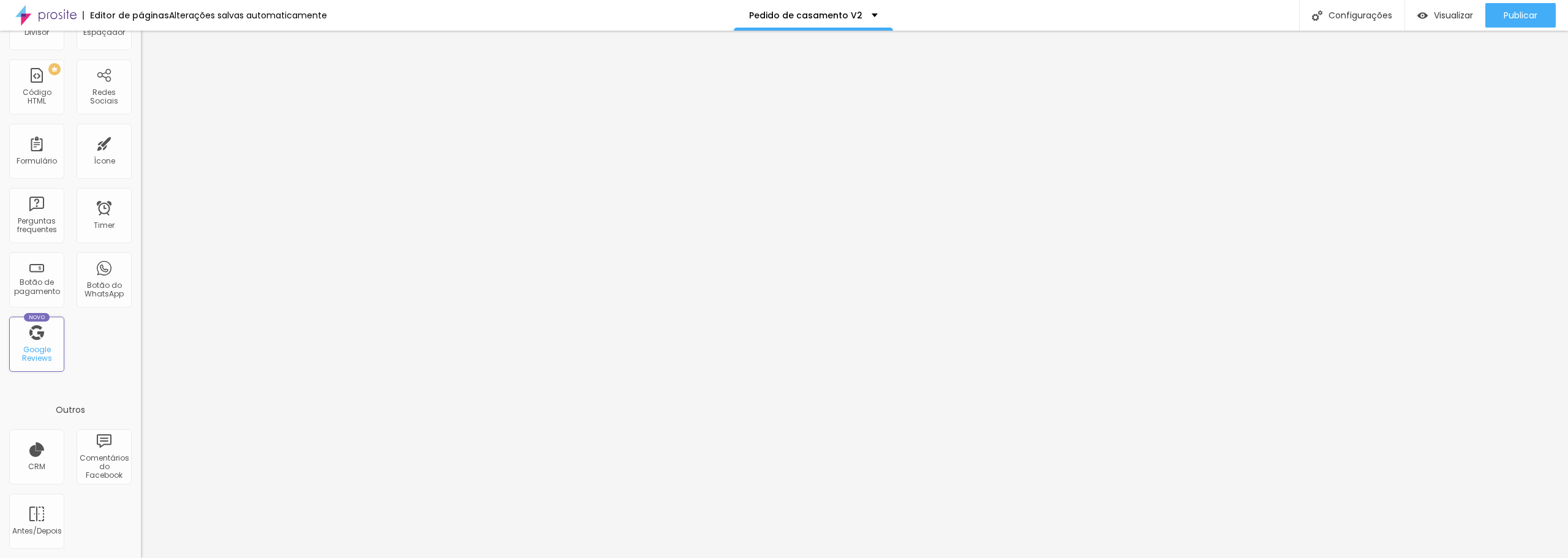 click on "Google Reviews" at bounding box center [36, 354] 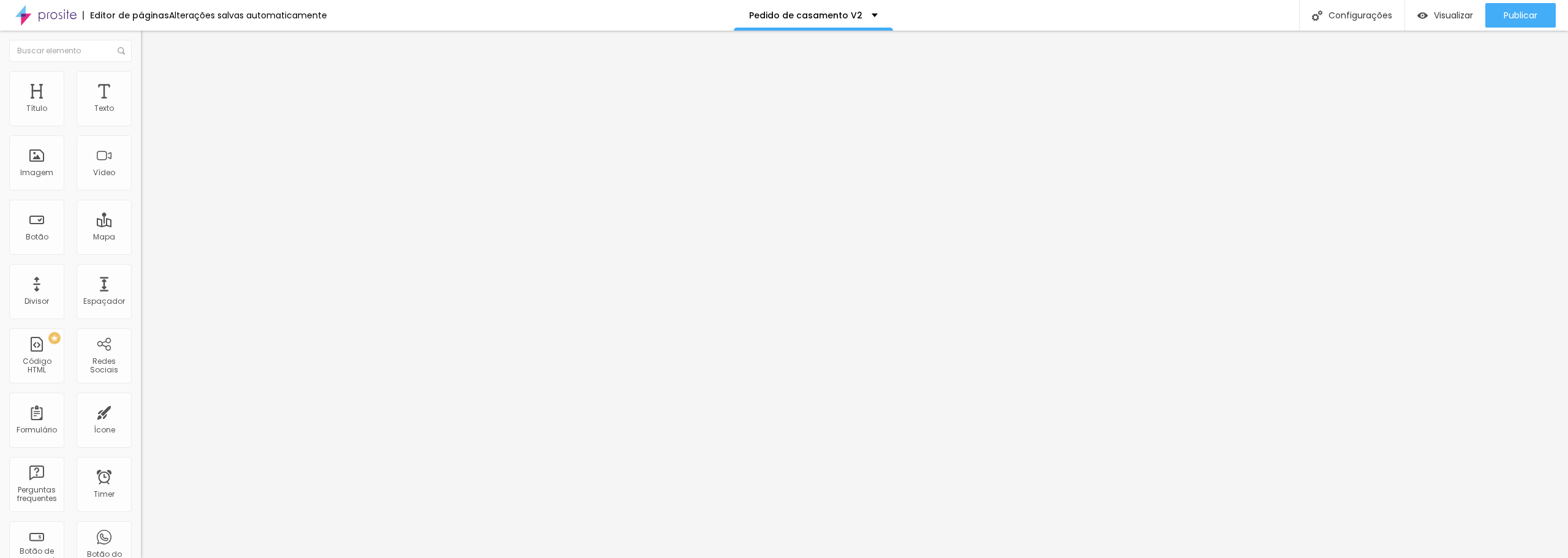 click at bounding box center [224, 251] 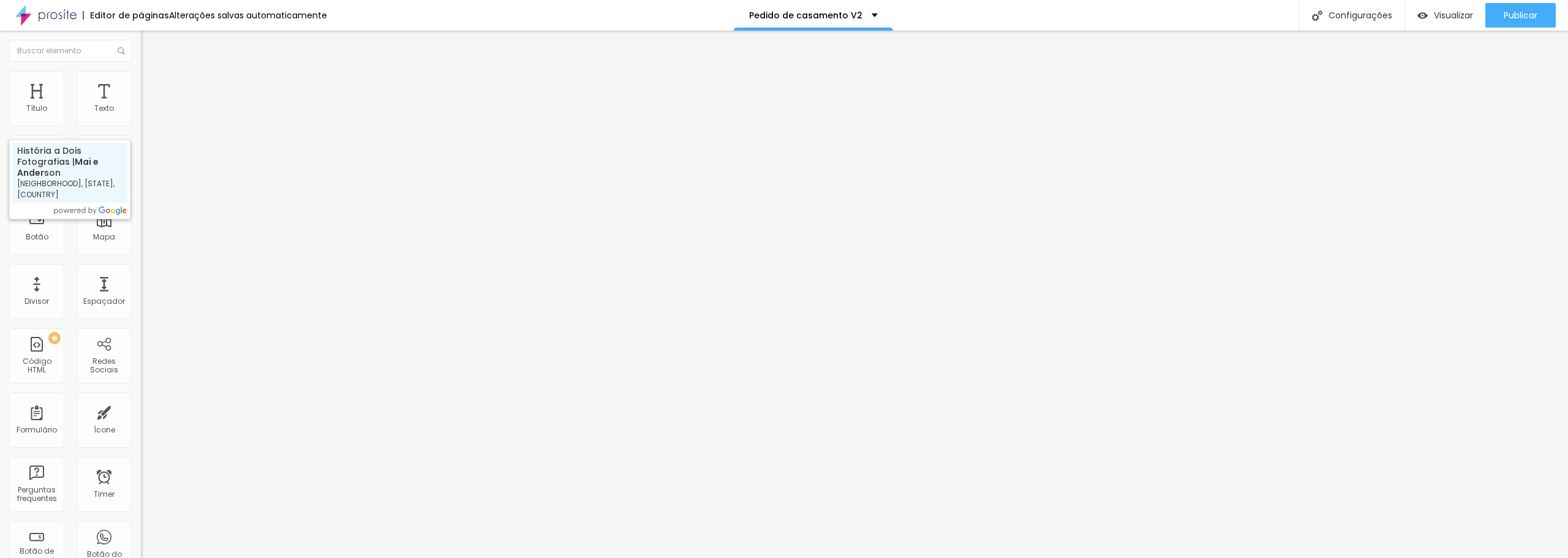 type on "História a Dois Fotografias | Mai e Anderson - Centro, Praia Grande - SC, Brasil" 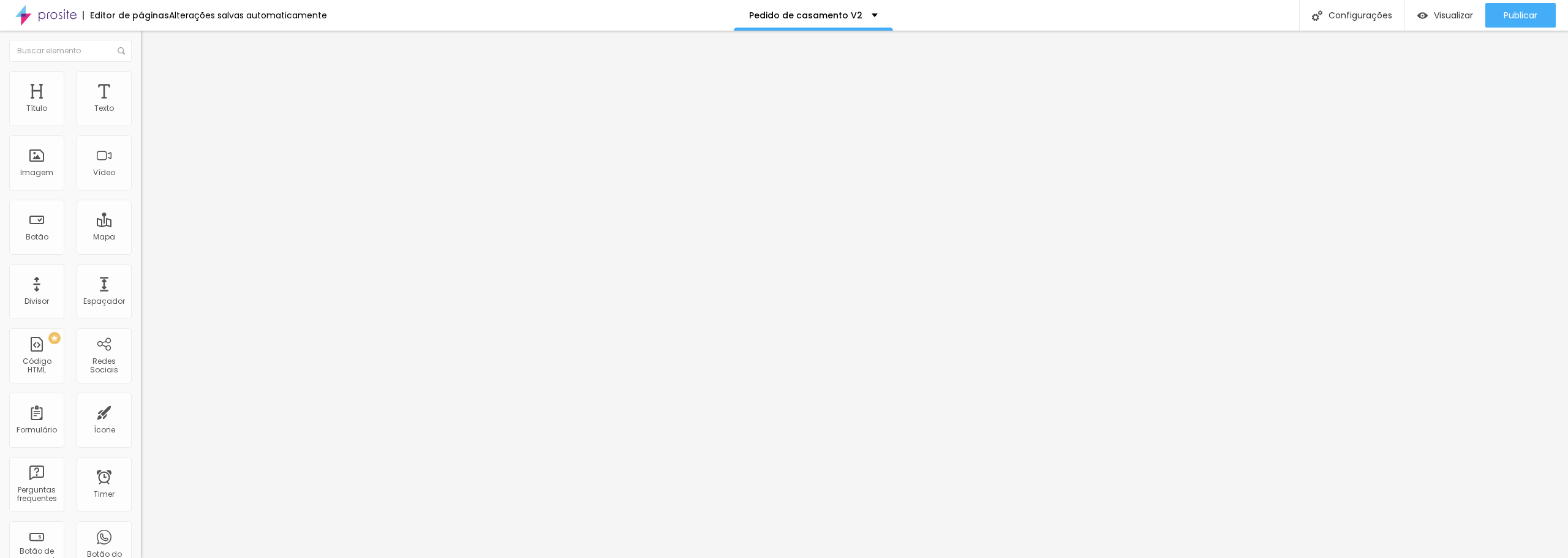 click on "Nome do autor" at bounding box center (211, 290) 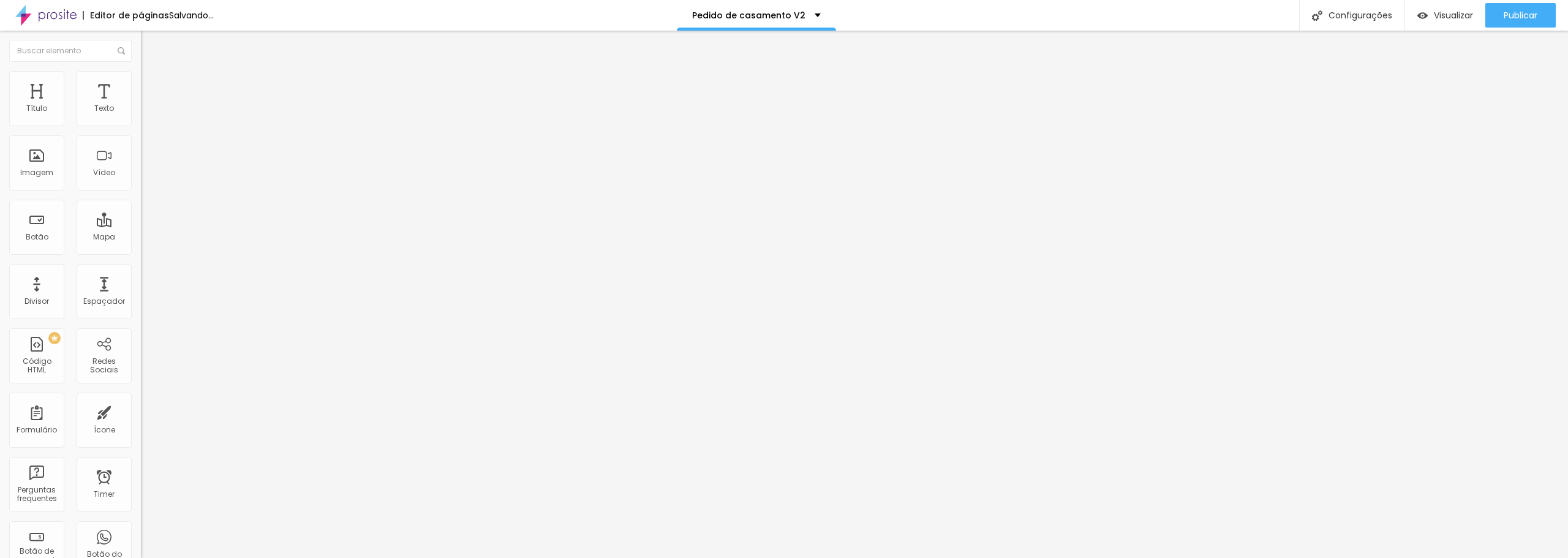 click on "Data da avaliação" at bounding box center [211, 314] 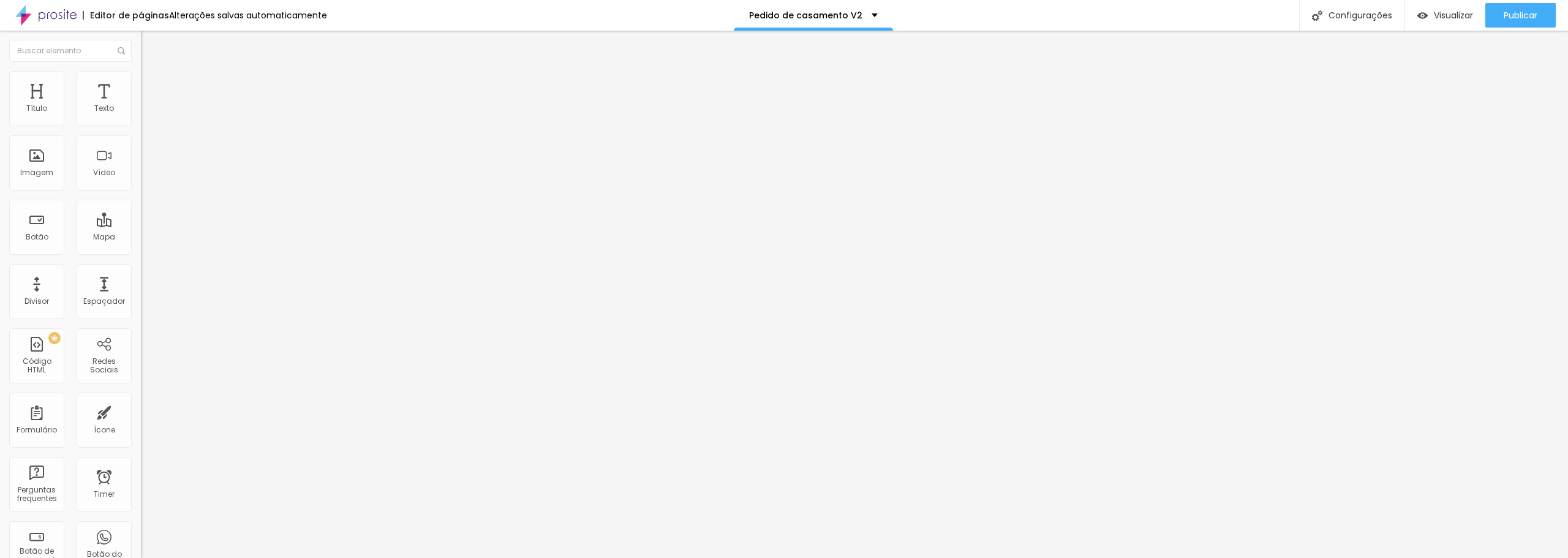 click on "Data da avaliação" at bounding box center [211, 322] 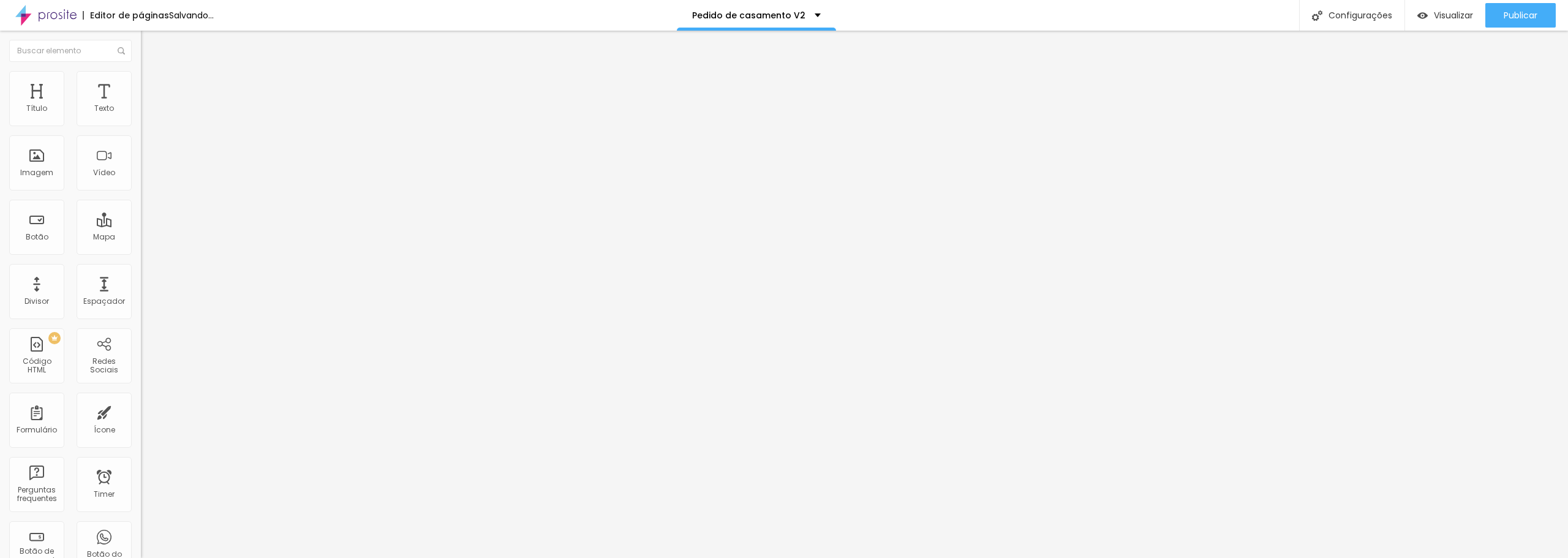 click on "Classificação" at bounding box center (211, 341) 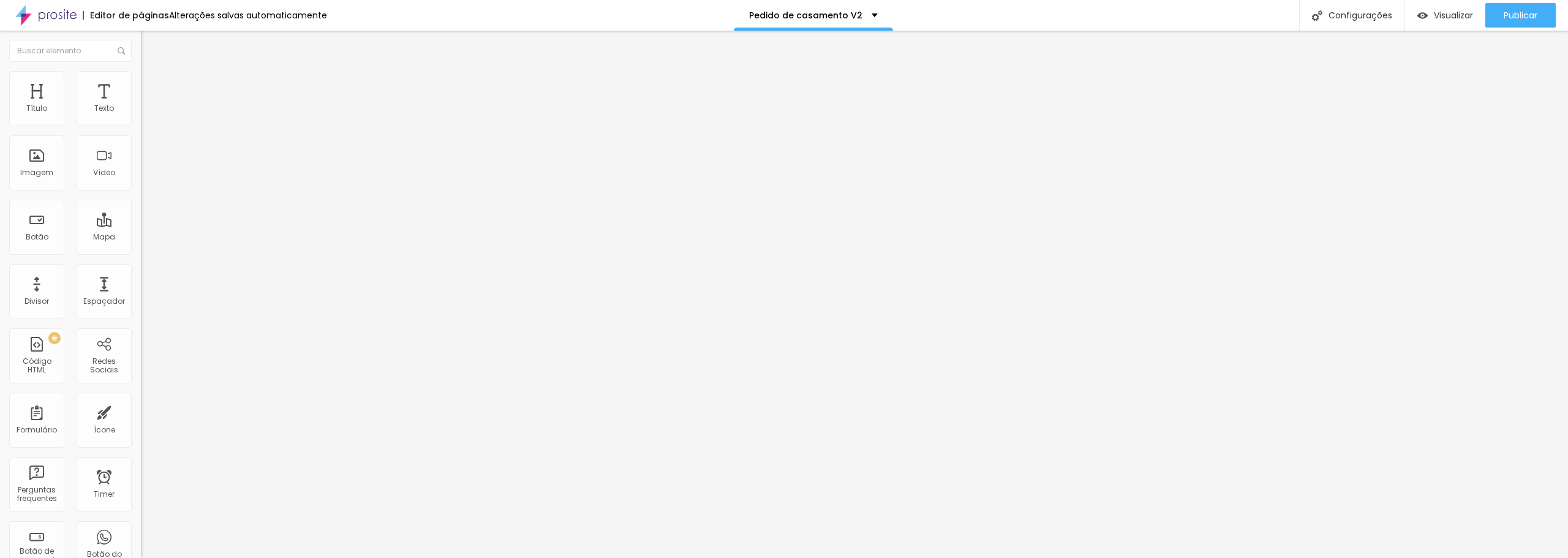 click on "Classificação" at bounding box center (211, 349) 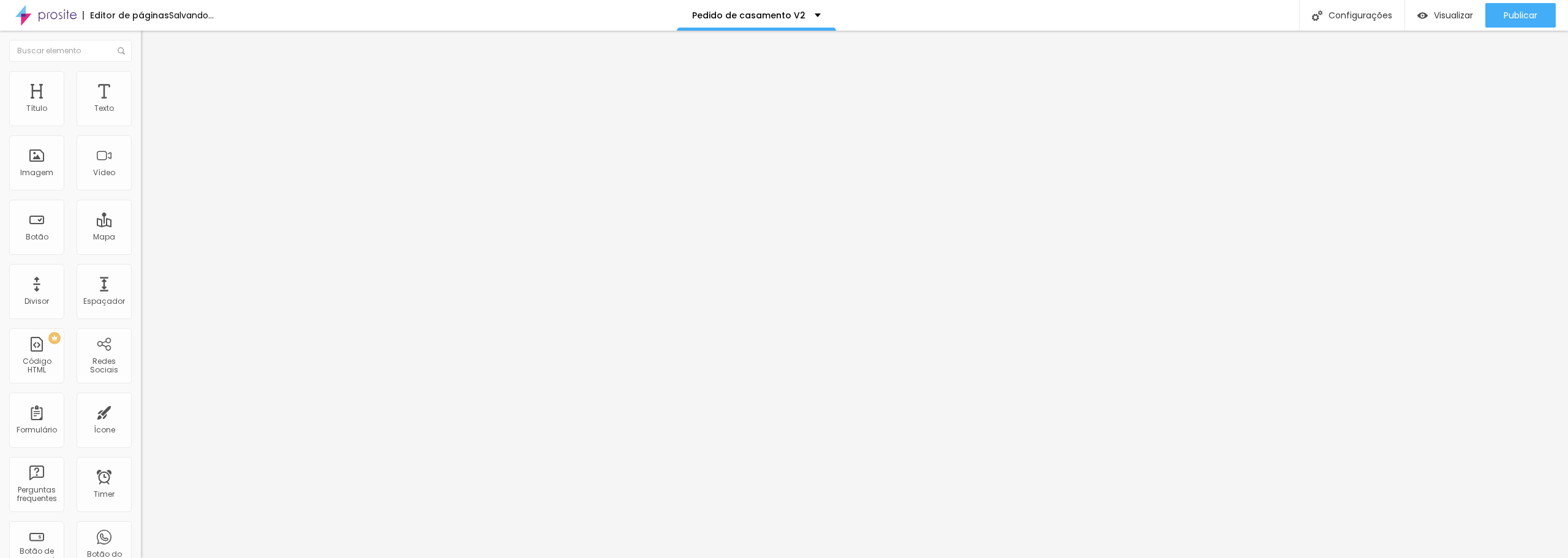 click on "Botão de avaliar" at bounding box center (211, 388) 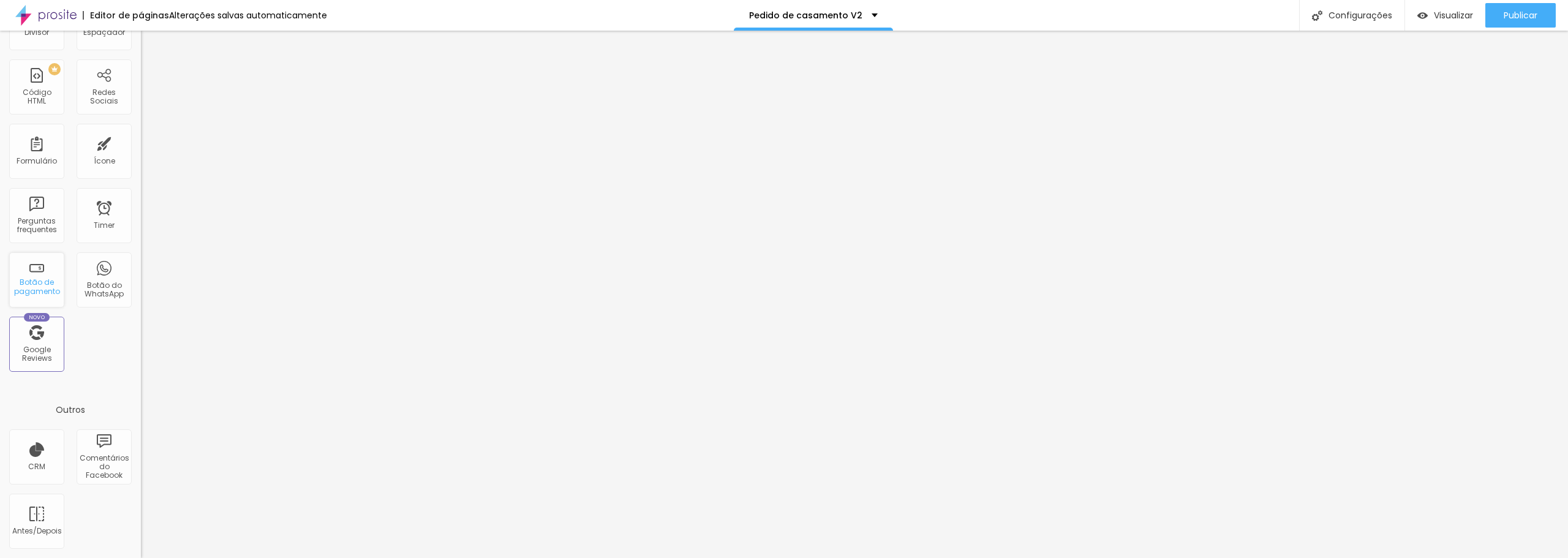 scroll, scrollTop: 0, scrollLeft: 0, axis: both 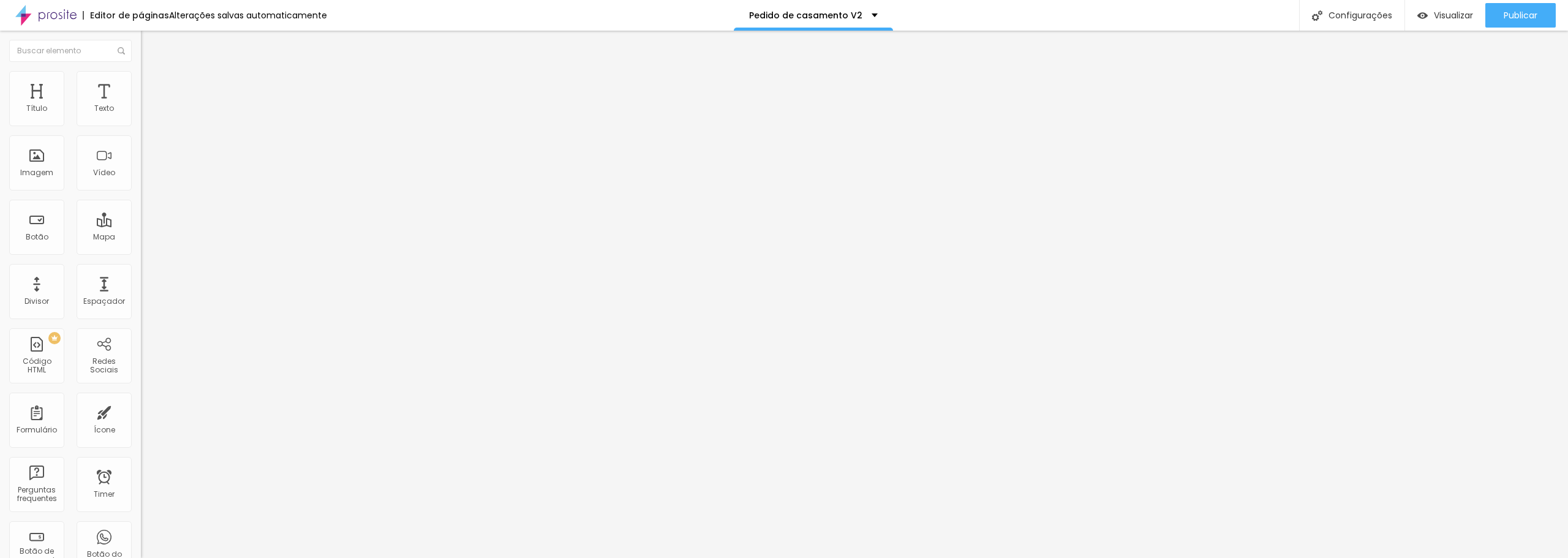 click on "Avançado" at bounding box center [211, 87] 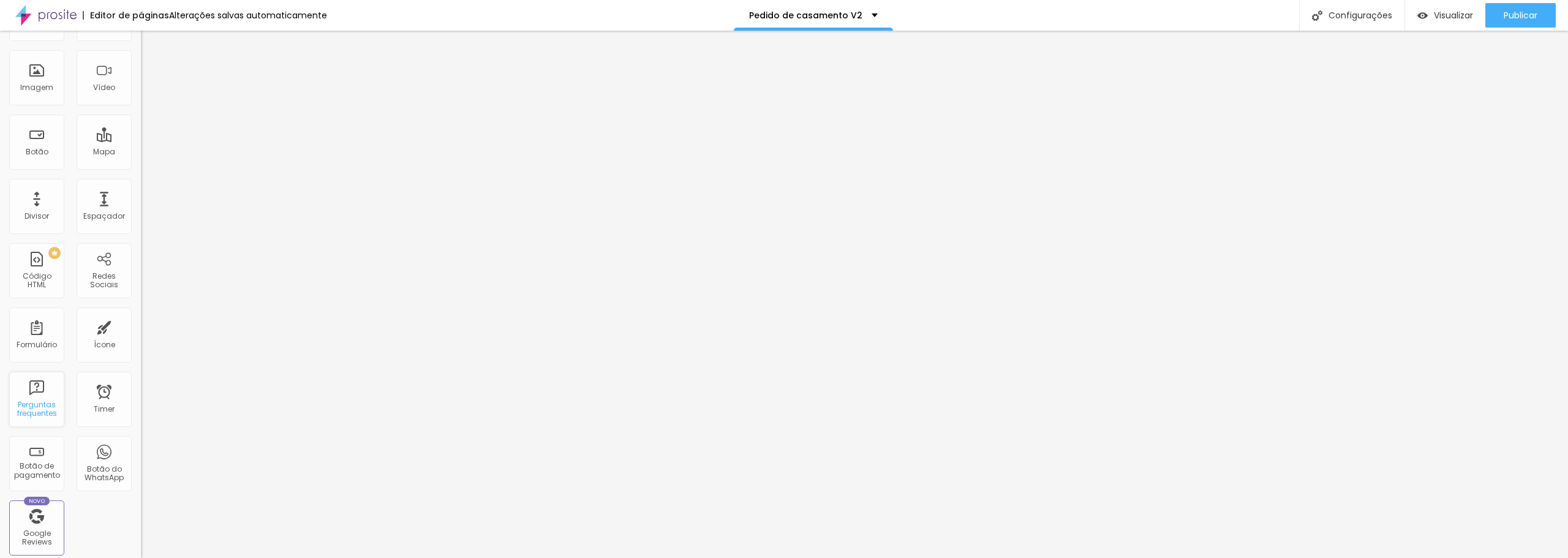 scroll, scrollTop: 143, scrollLeft: 0, axis: vertical 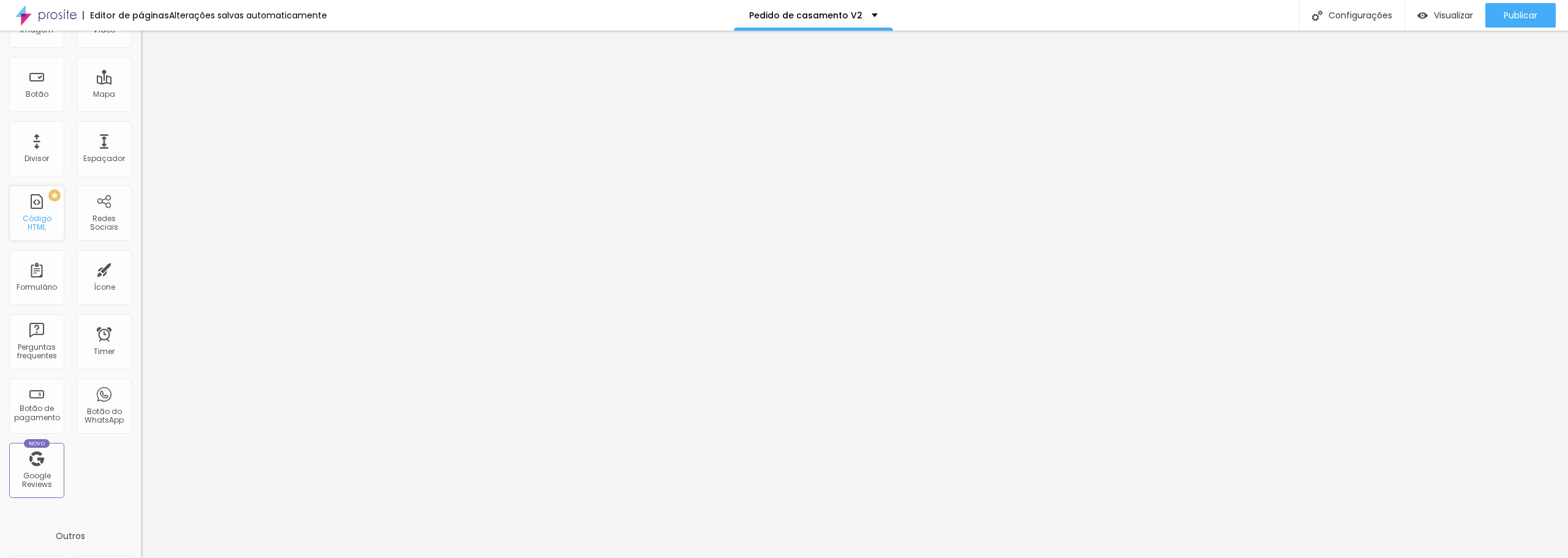 click on "PREMIUM Código HTML" at bounding box center (37, 213) 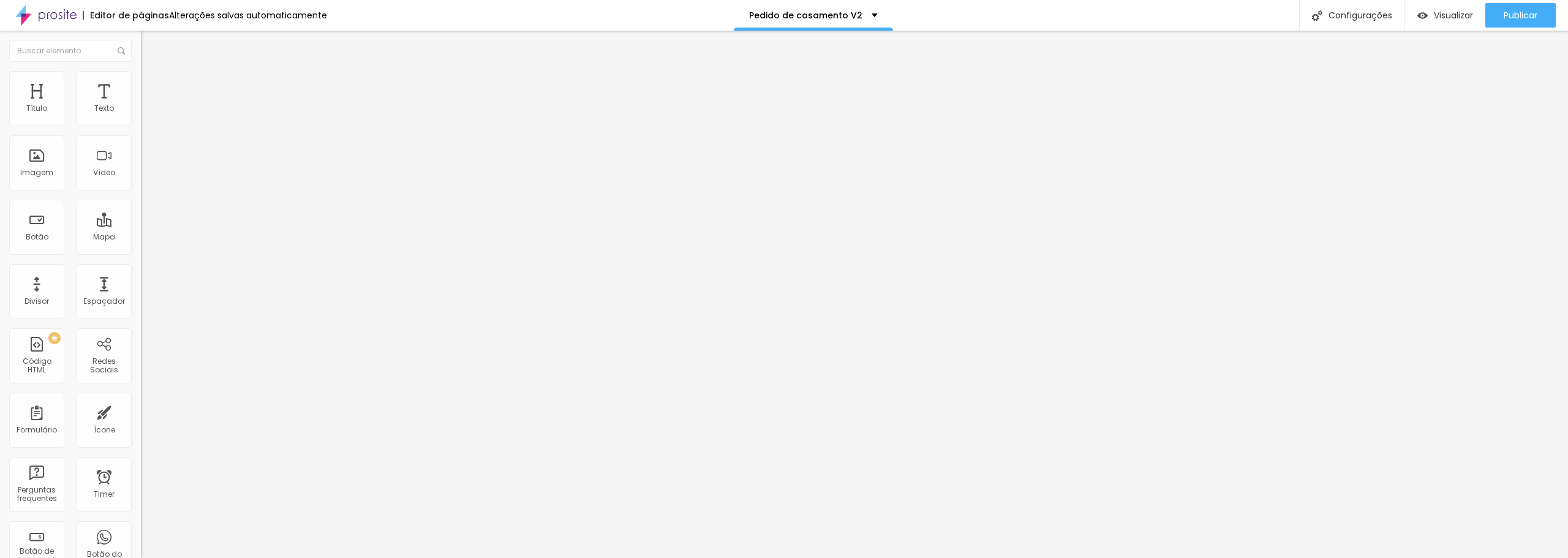 click at bounding box center (211, 154) 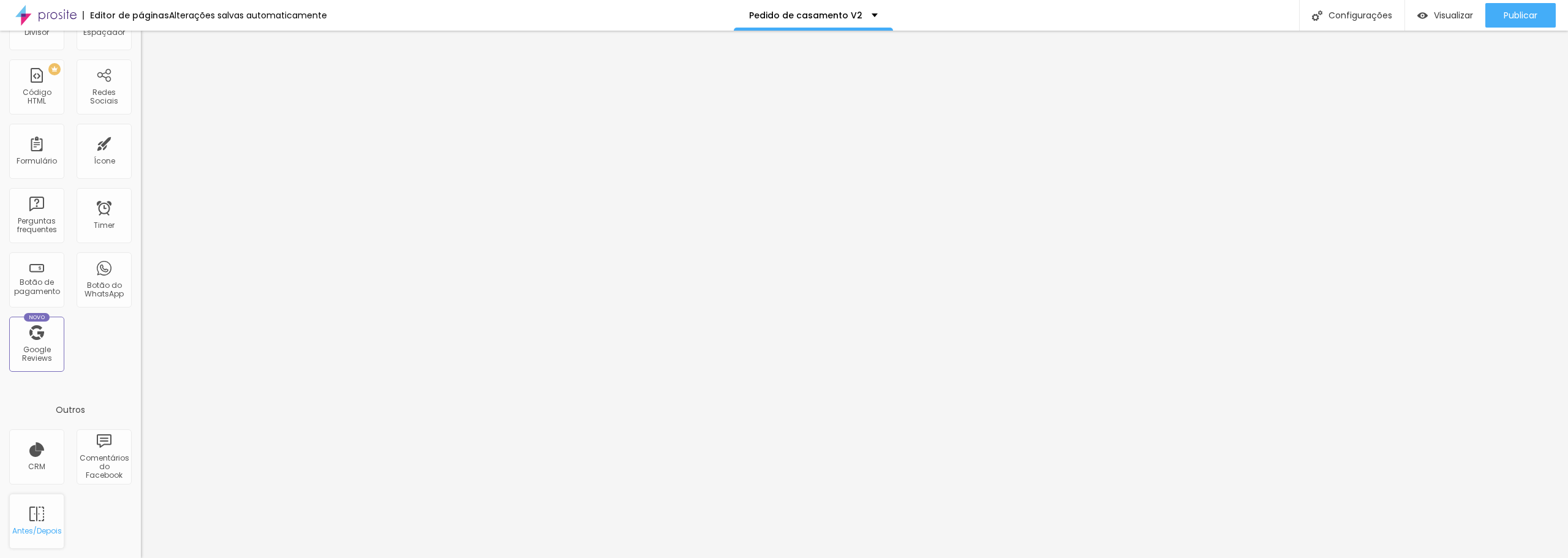 scroll, scrollTop: 0, scrollLeft: 0, axis: both 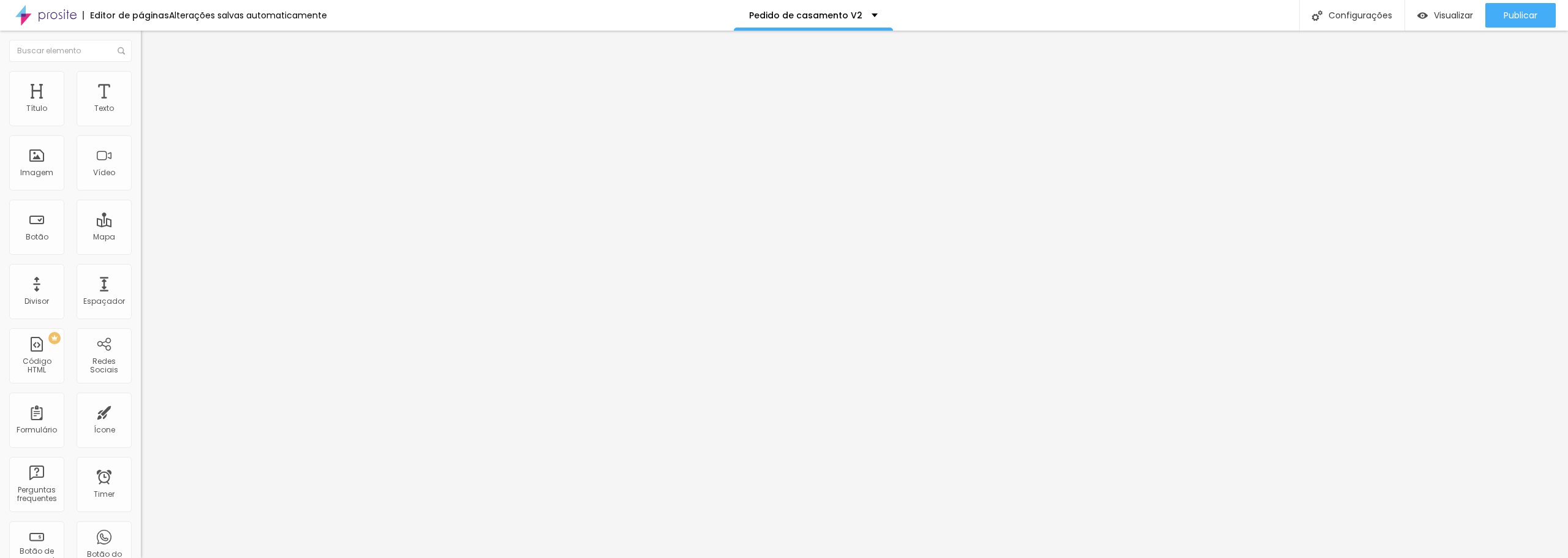click at bounding box center (155, 45) 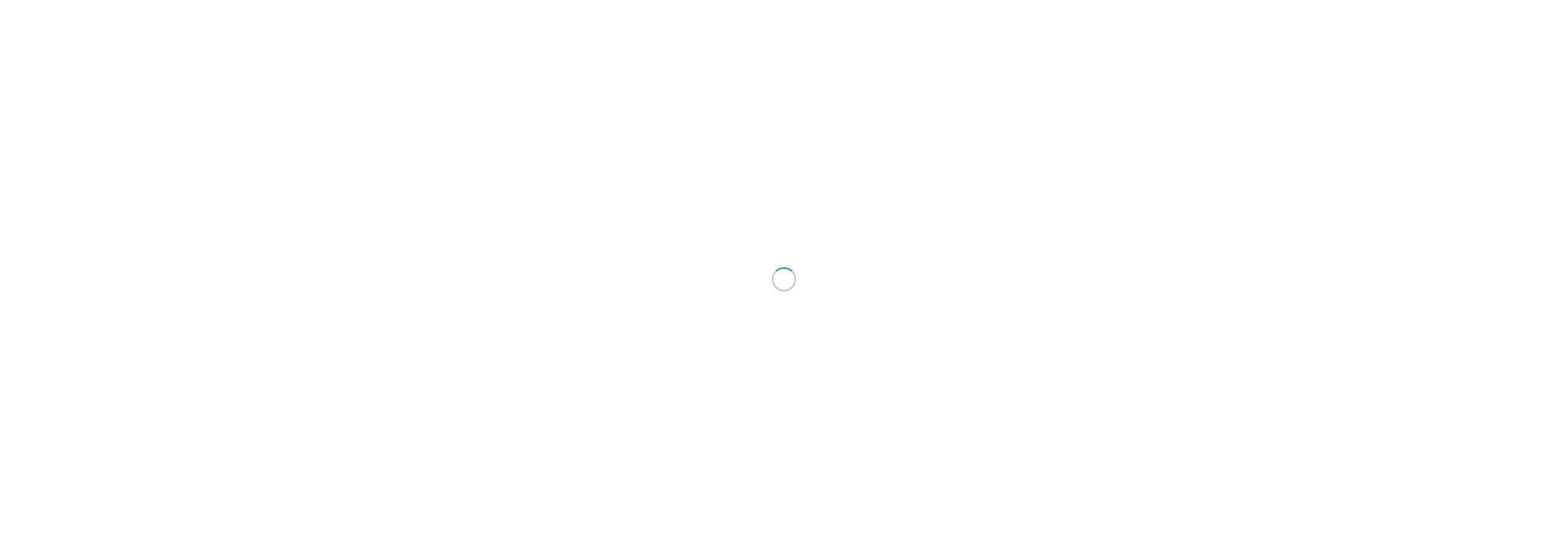 scroll, scrollTop: 0, scrollLeft: 0, axis: both 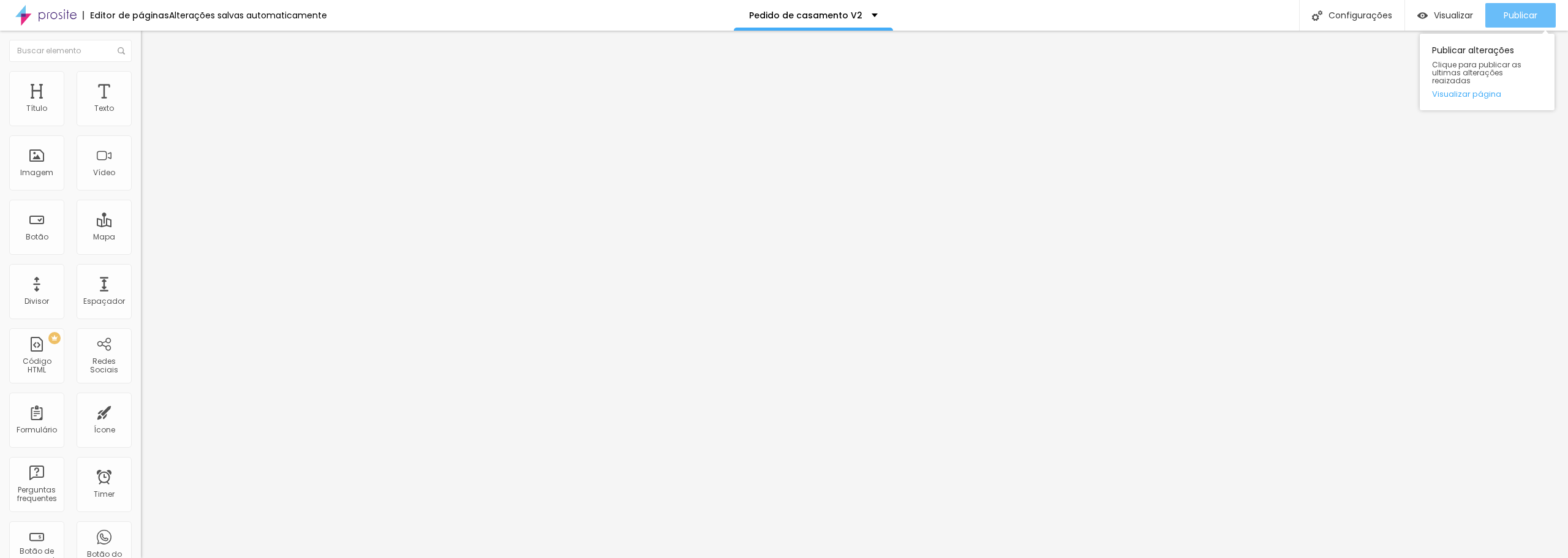 click on "Publicar" at bounding box center [1520, 15] 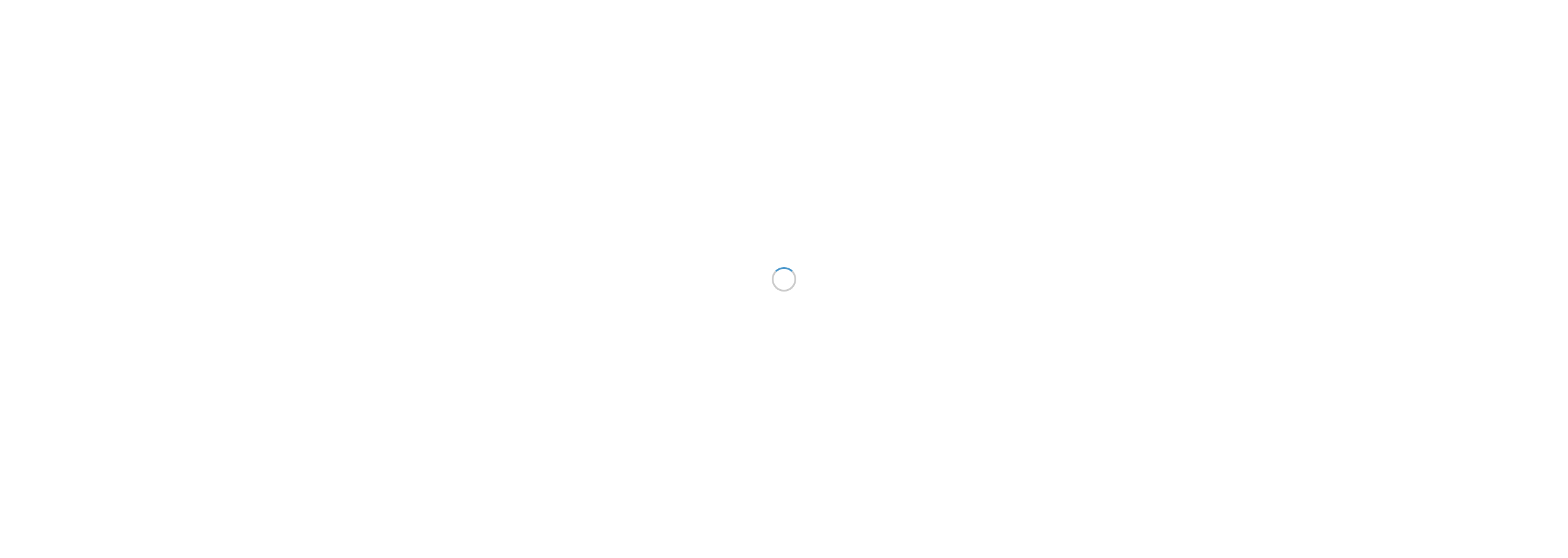 scroll, scrollTop: 0, scrollLeft: 0, axis: both 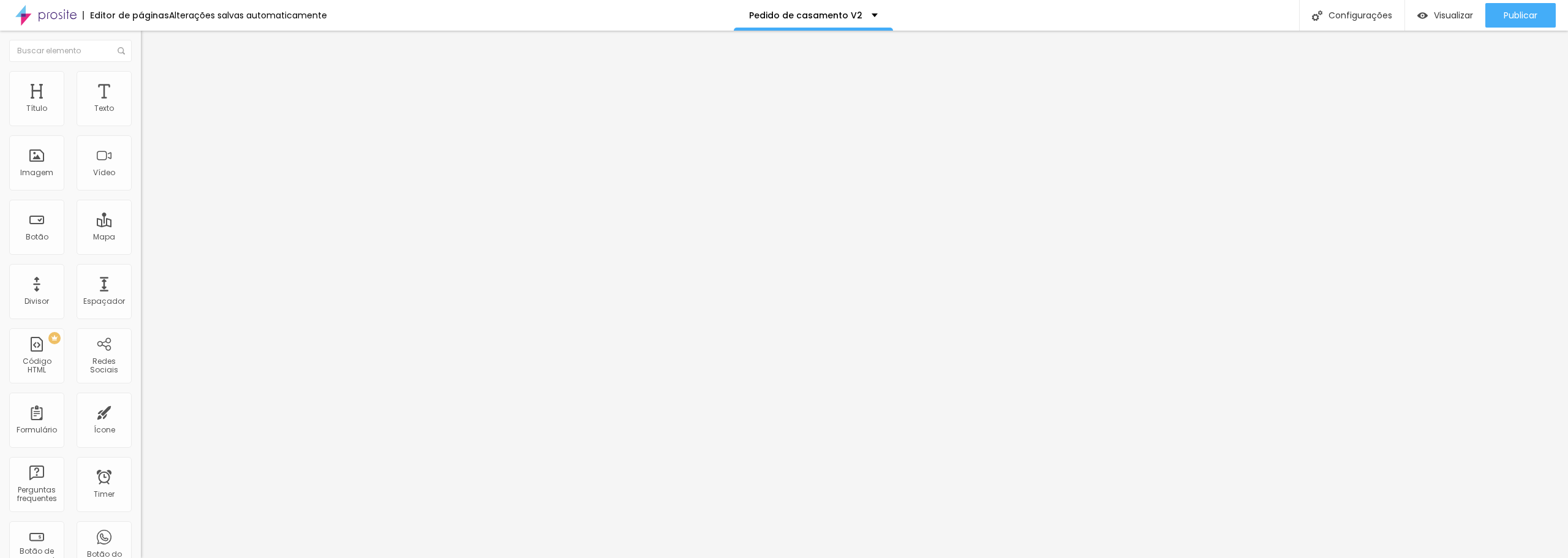 click on "Quero planejar meu pedido! 💍" at bounding box center [214, 394] 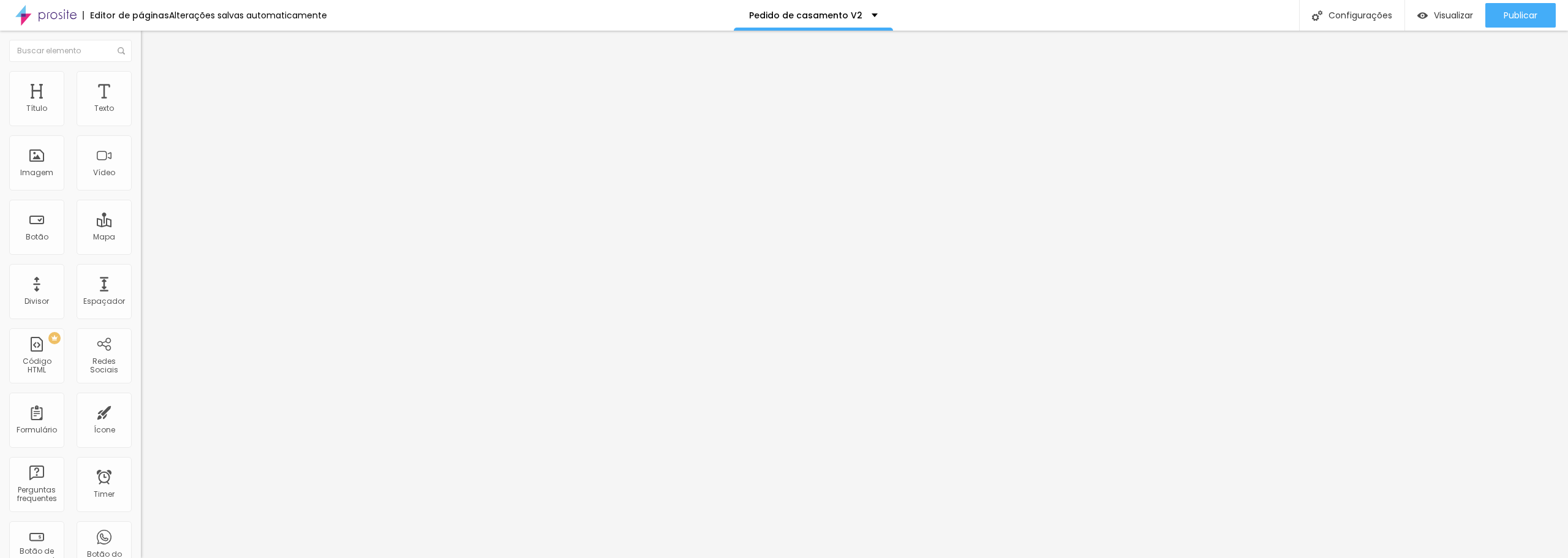 scroll, scrollTop: 0, scrollLeft: 0, axis: both 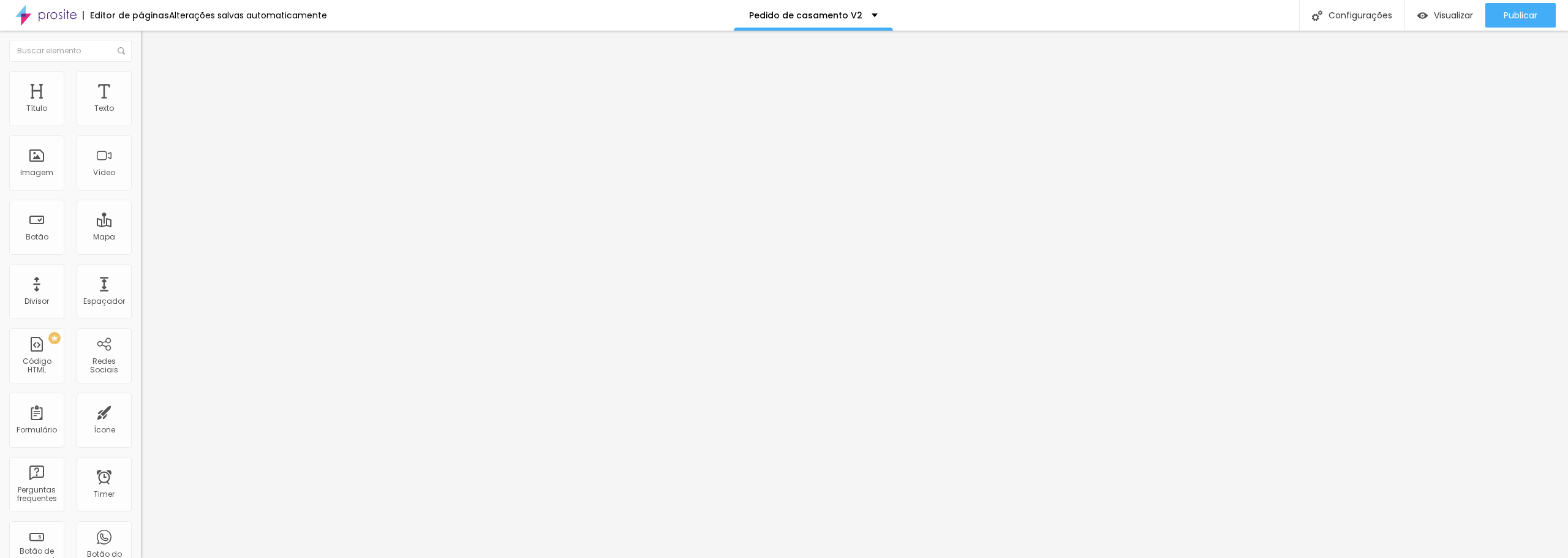 click on "Quero planejar meu pedido! 💍" at bounding box center (214, 394) 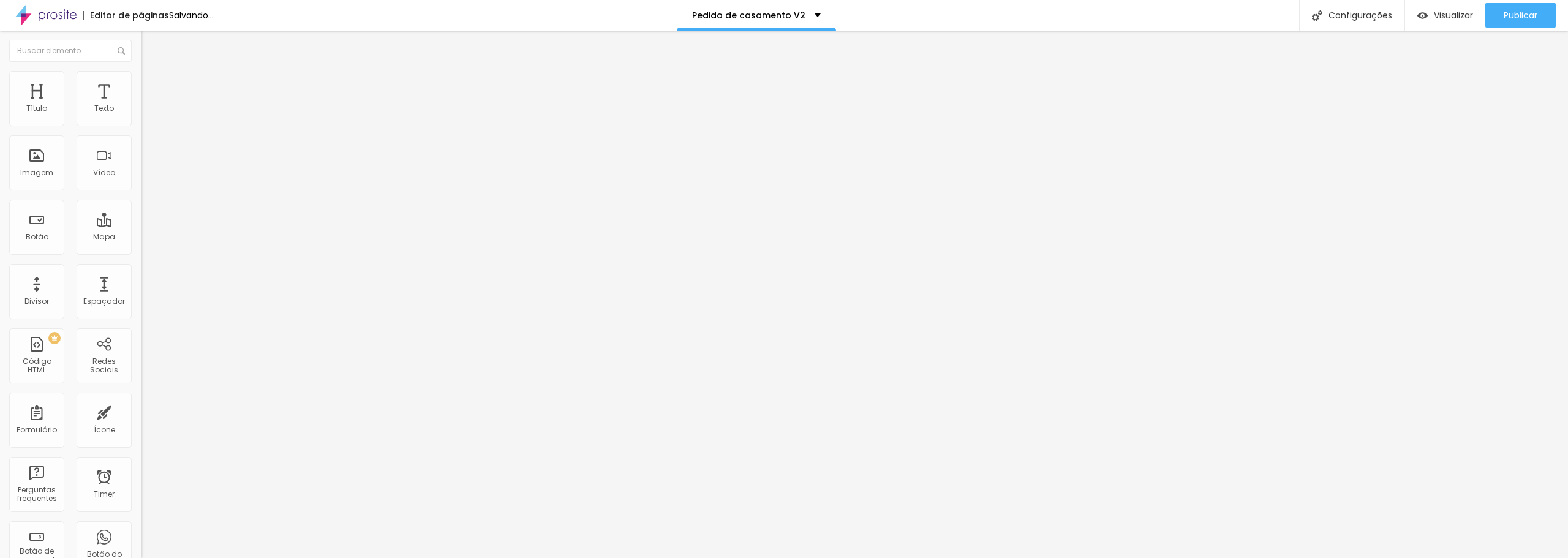 type on "Quero surpreender quem amo 💍" 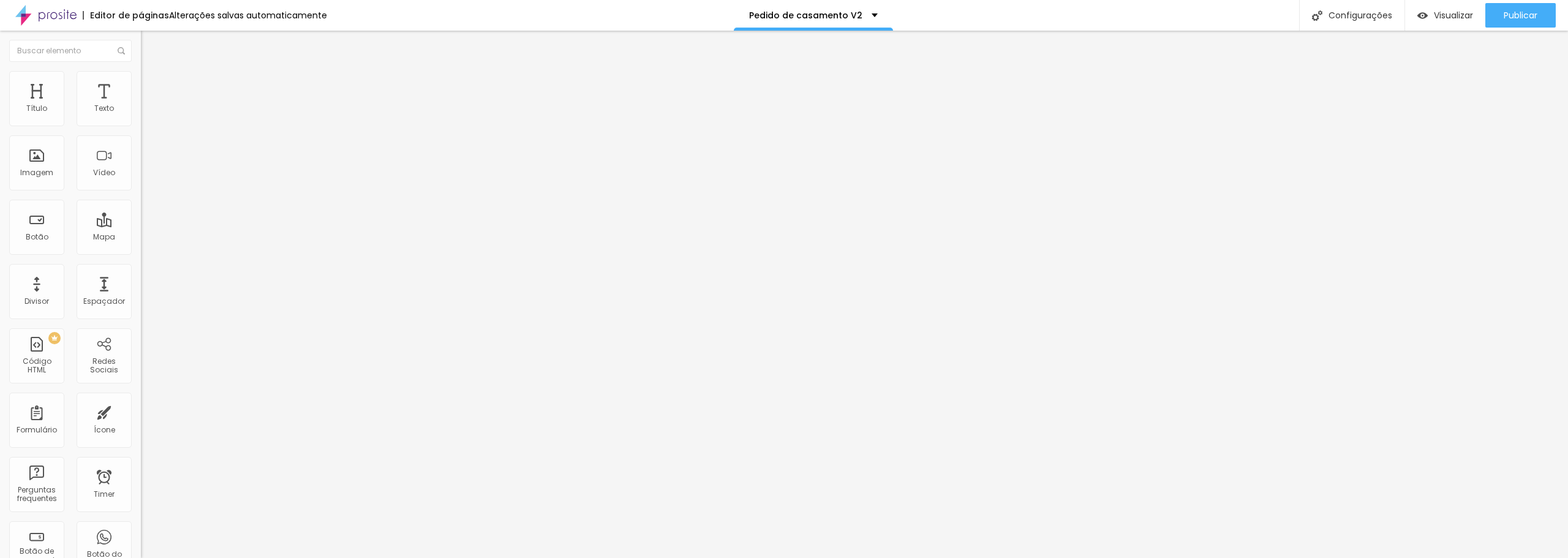 click on "Editar Seção Conteúdo Estilo Avançado Modo Encaixotado Encaixotado Completo" at bounding box center [211, 294] 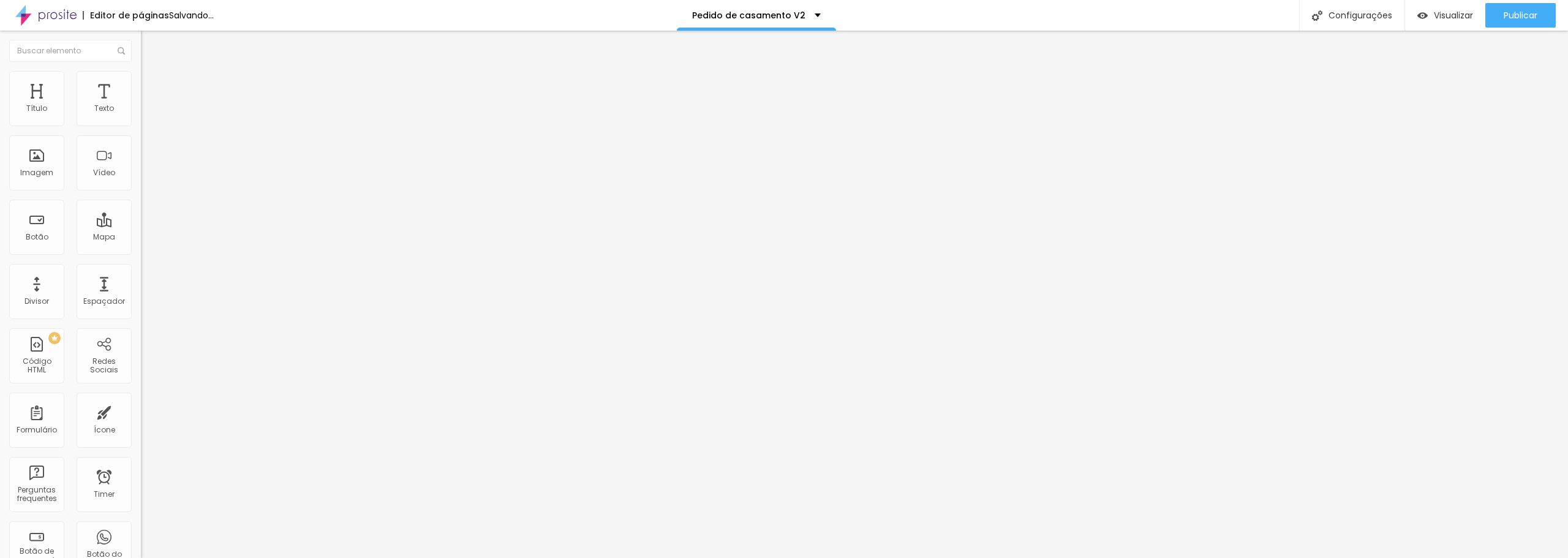 click on "Trocar imagem" at bounding box center [174, 100] 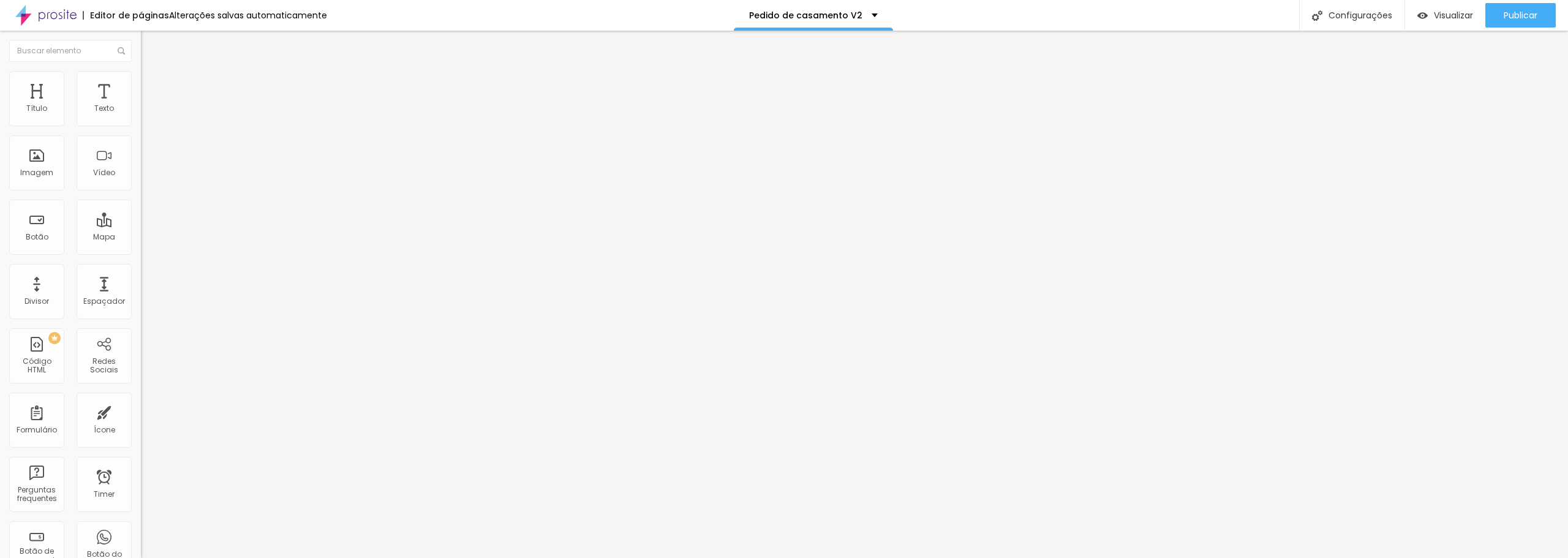 click at bounding box center [784, 571] 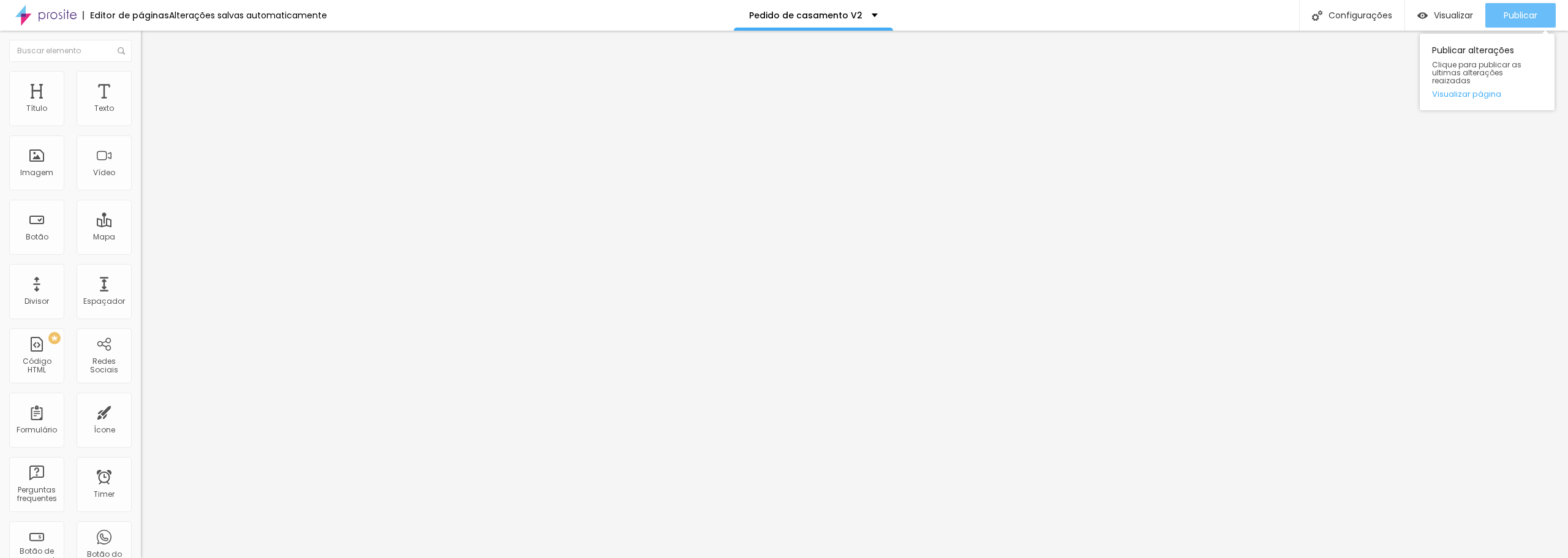 click on "Publicar" at bounding box center (1520, 15) 